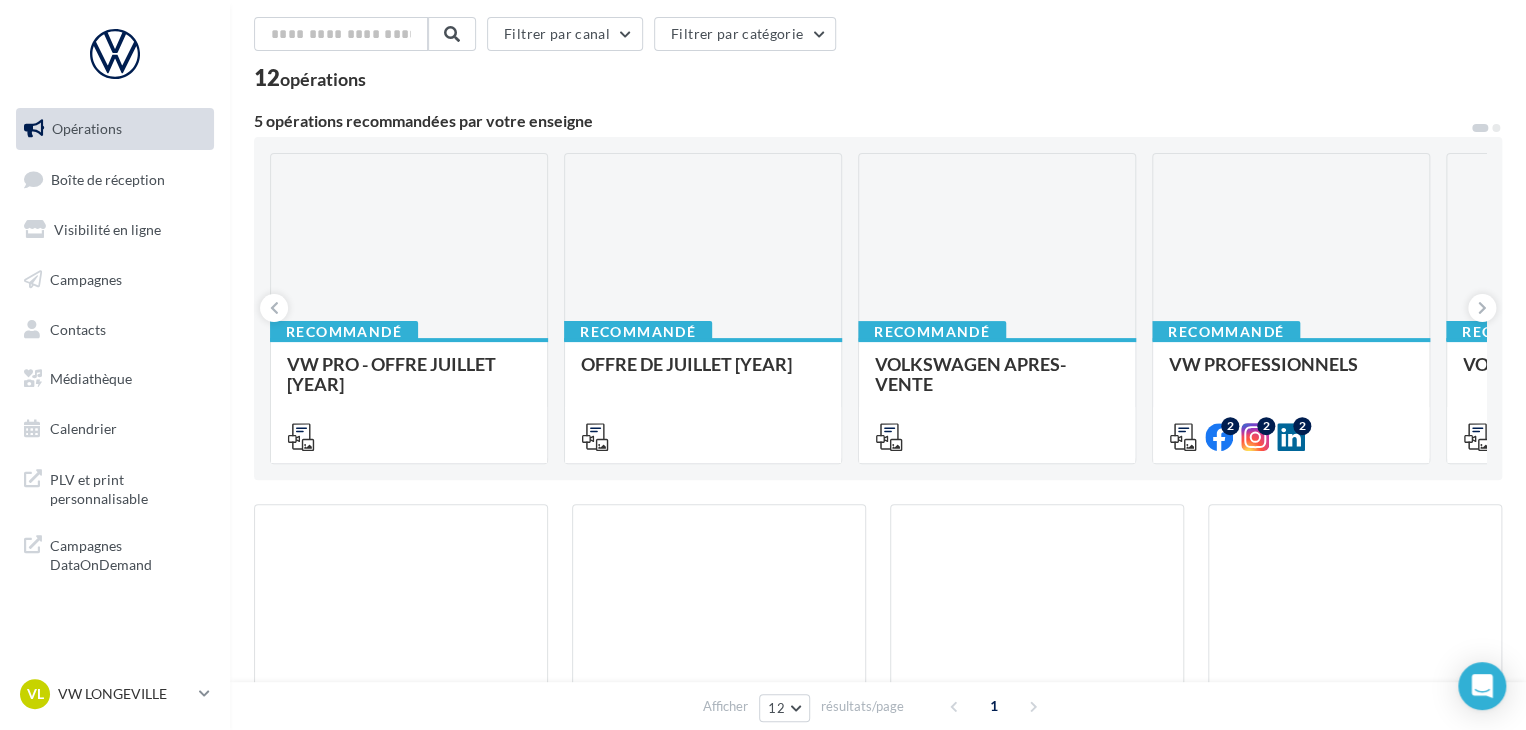 scroll, scrollTop: 200, scrollLeft: 0, axis: vertical 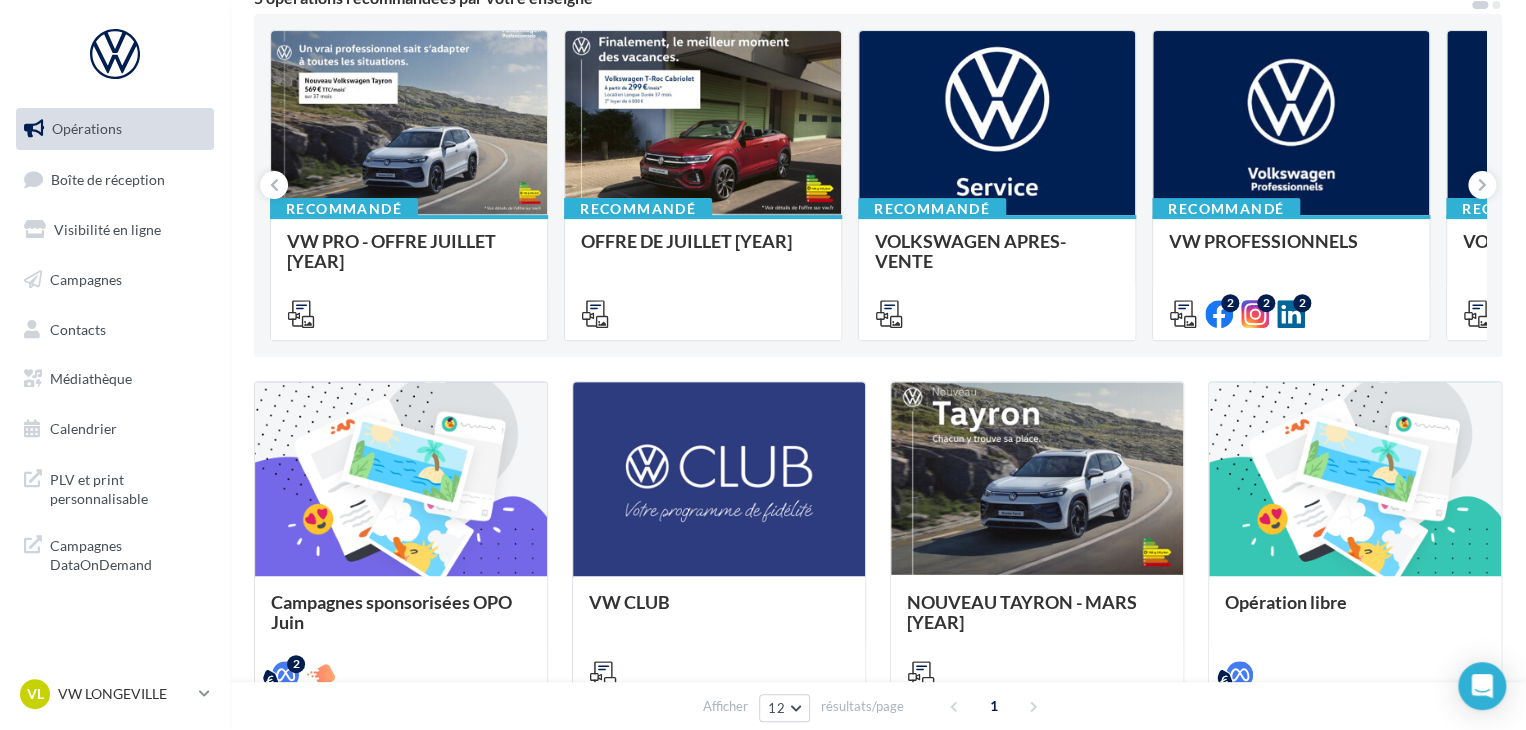 click on "Recommandé          VW PRO - OFFRE JUILLET 2025                                       Recommandé          OFFRE DE JUILLET 2025                                       Recommandé          VOLKSWAGEN APRES-VENTE        Accéder à l'ensemble des fichiers utiles via votre  Médiathèque > Partagés avec moi > VW_SERVICE                                Recommandé          VW PROFESSIONNELS        Retrouver les supports pour le VW Pro via la "Médiathèque" (en haut à droite) et cliquez sur "partagés avec moi".                   2         2         2                      Recommandé          VOLKSWAGEN PARTICULIER        Retrouver les supports pour le VW Particuliers via la "Médiathèque" (en haut à droite) et cliquez sur "partagés avec moi".                   4         3         2" at bounding box center [878, 185] 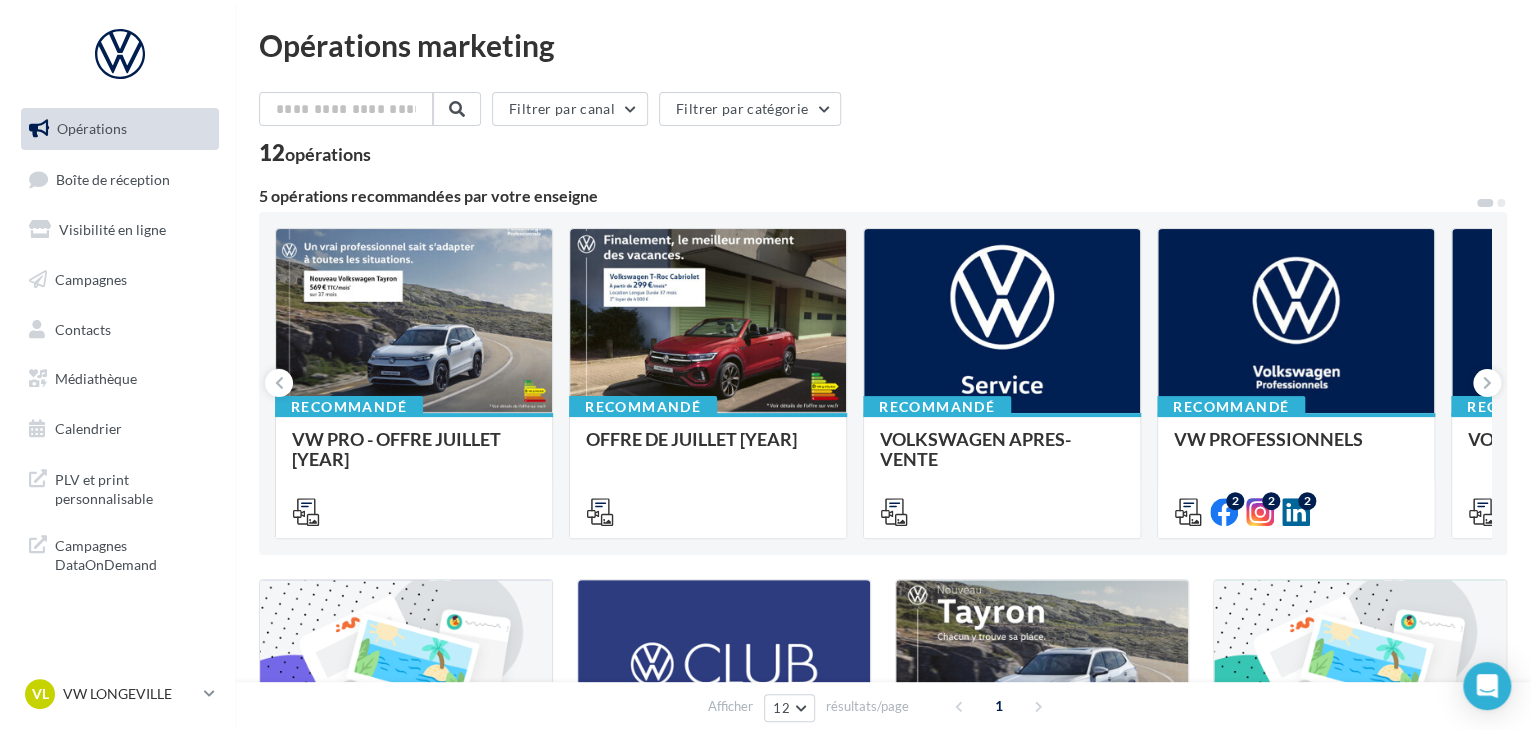 scroll, scrollTop: 0, scrollLeft: 0, axis: both 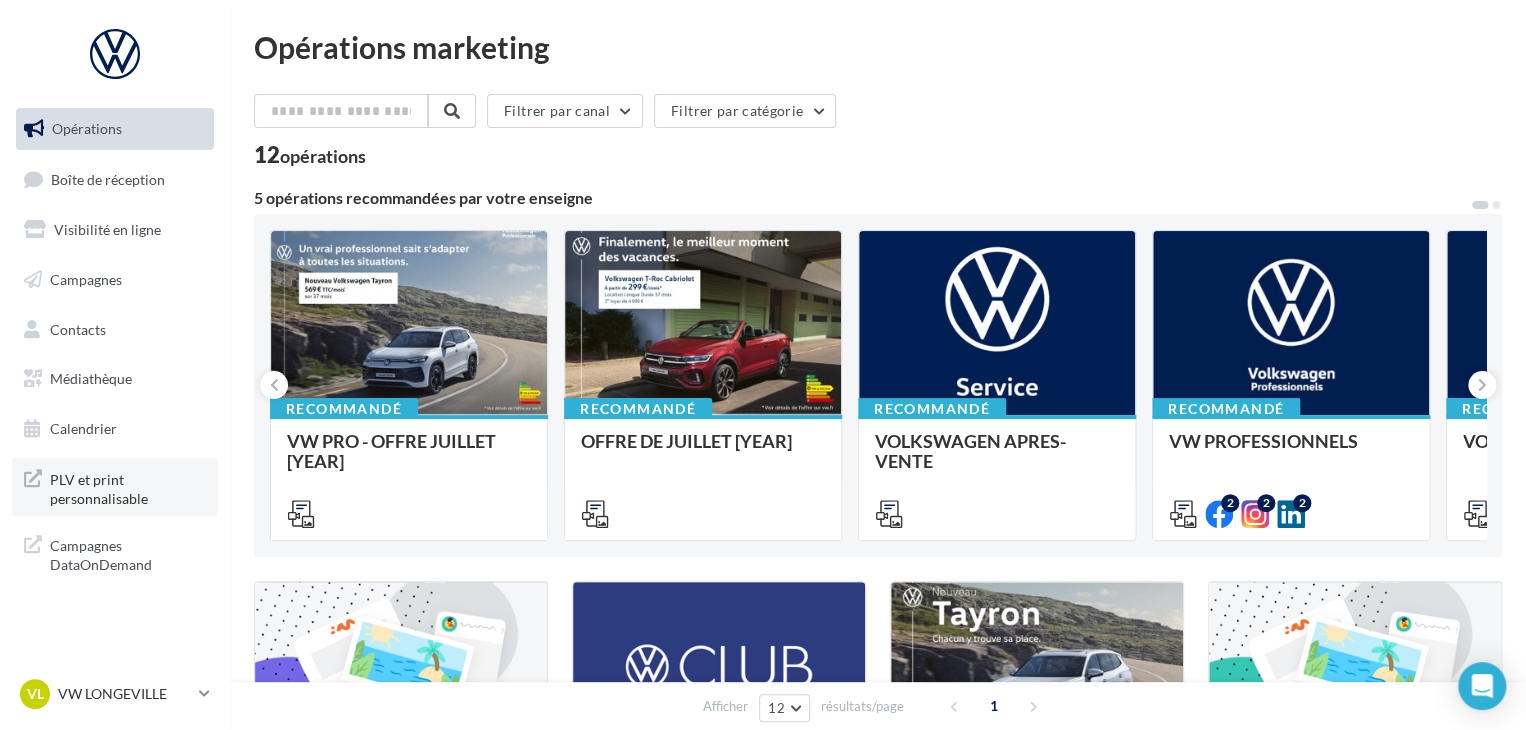 click on "PLV et print personnalisable" at bounding box center (128, 487) 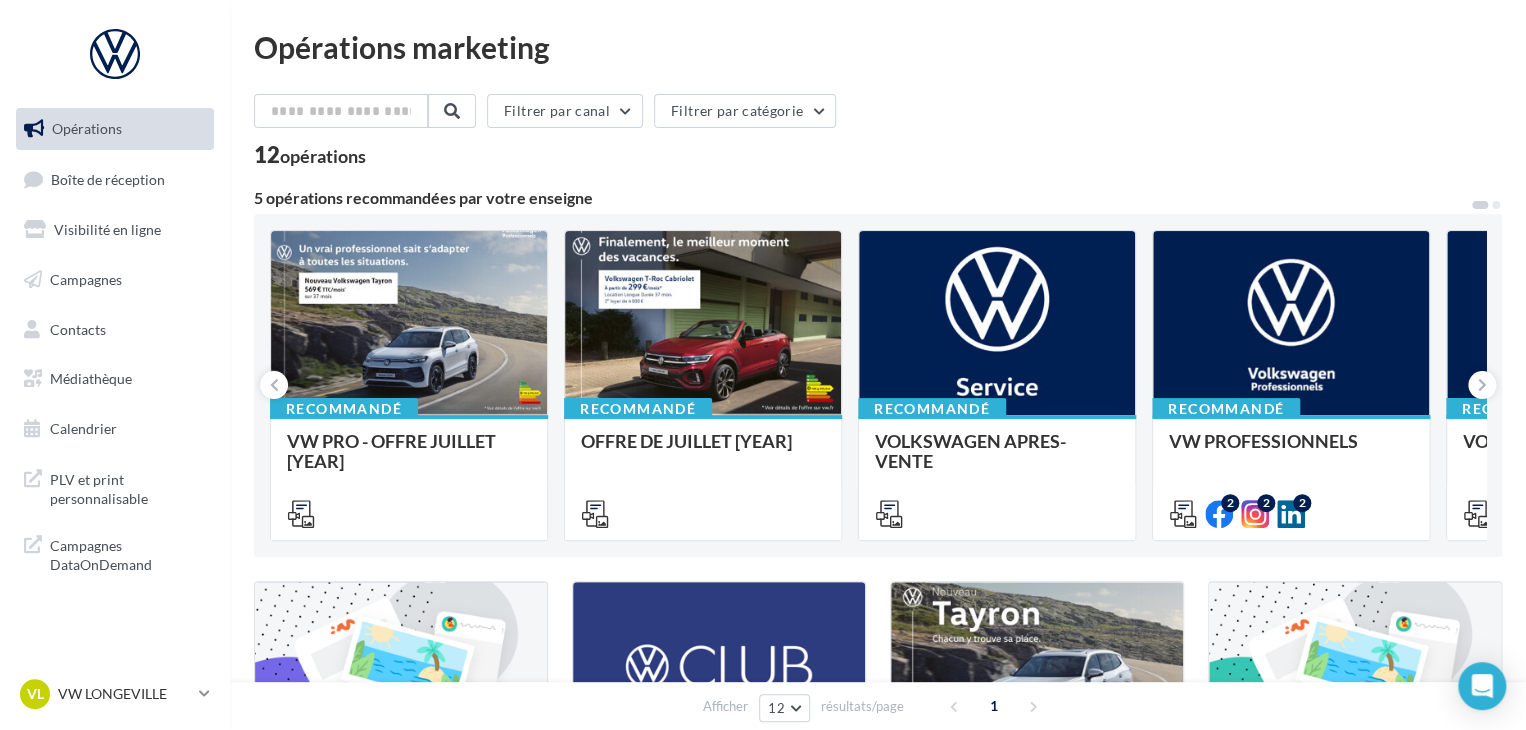 click on "Filtrer par canal         Filtrer par catégorie" at bounding box center [878, 115] 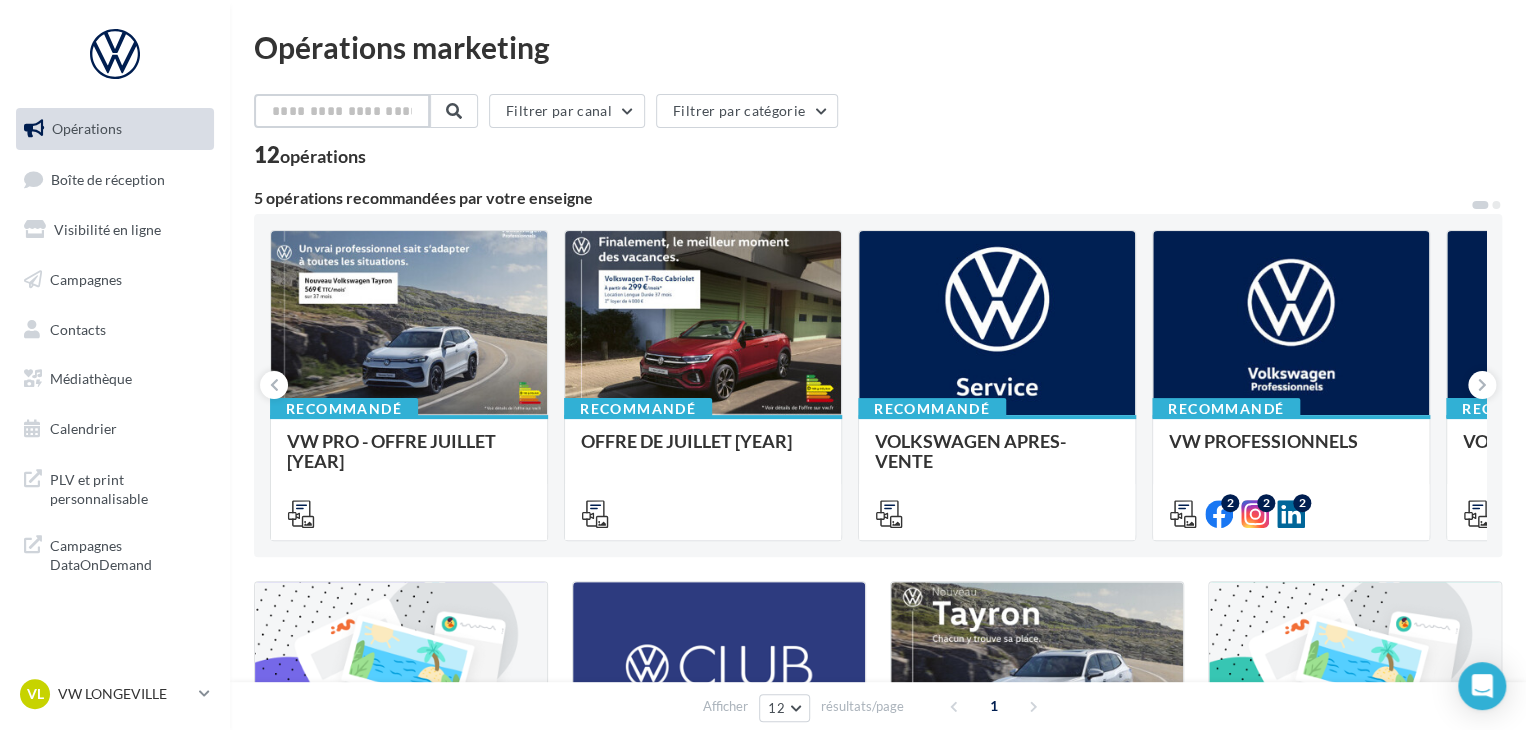 click at bounding box center [342, 111] 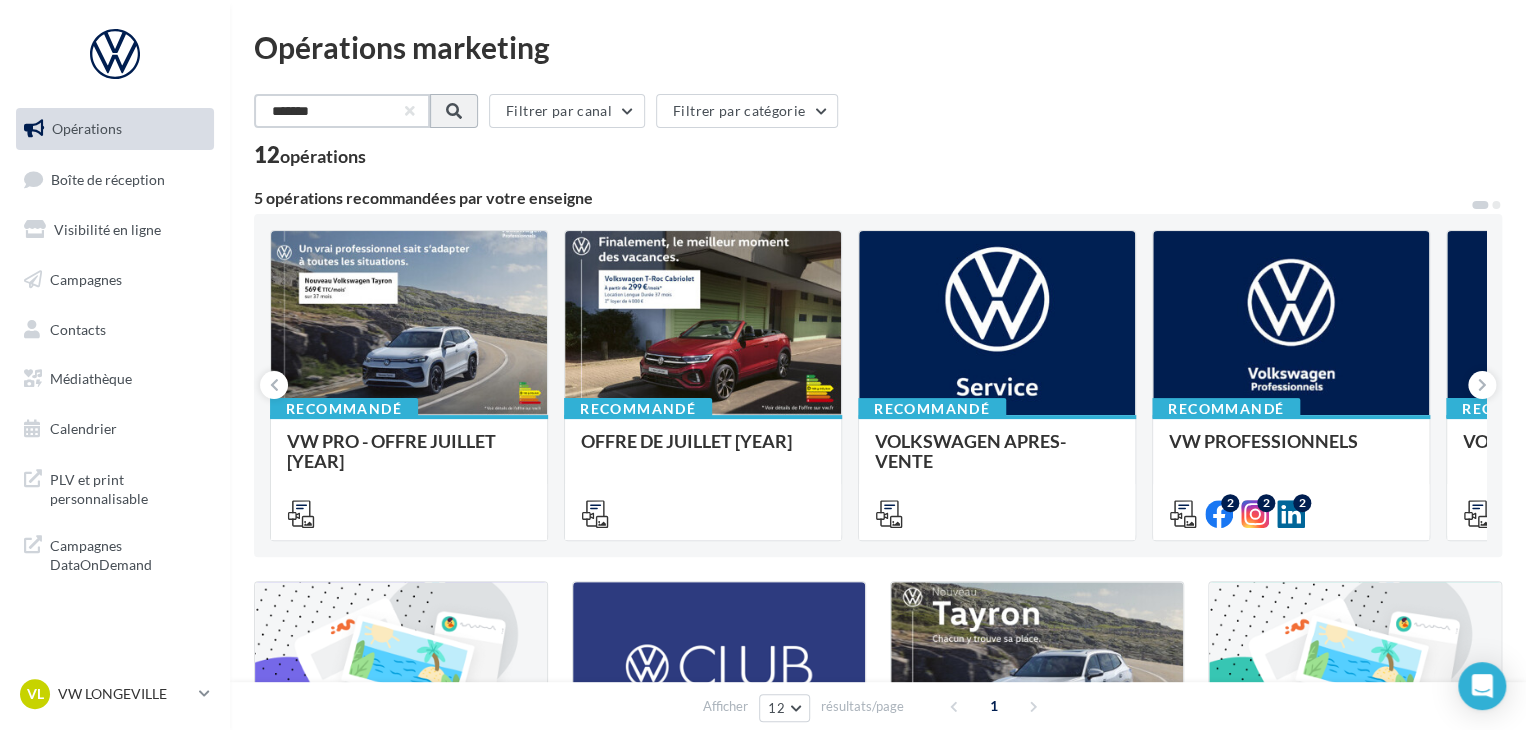 type on "*******" 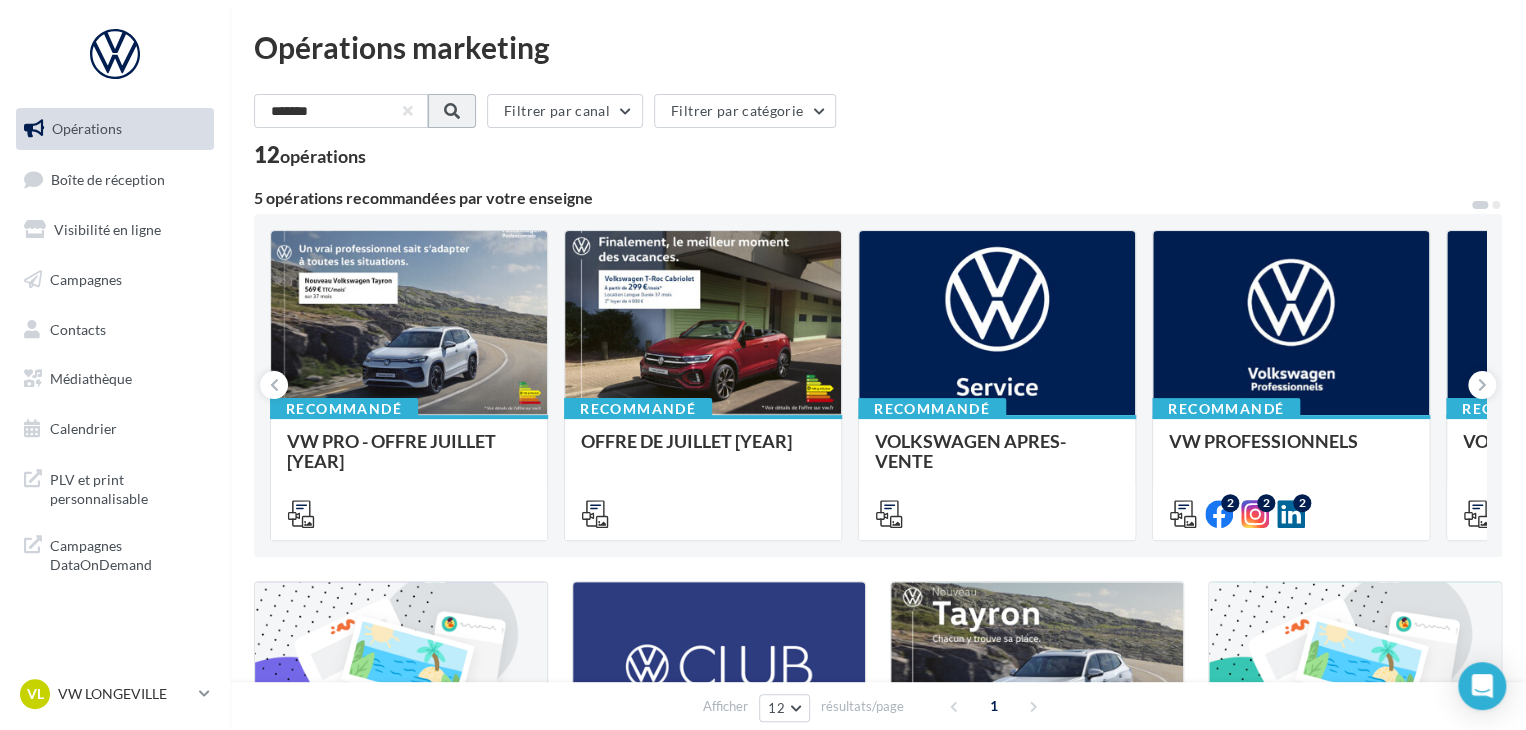 click at bounding box center [452, 111] 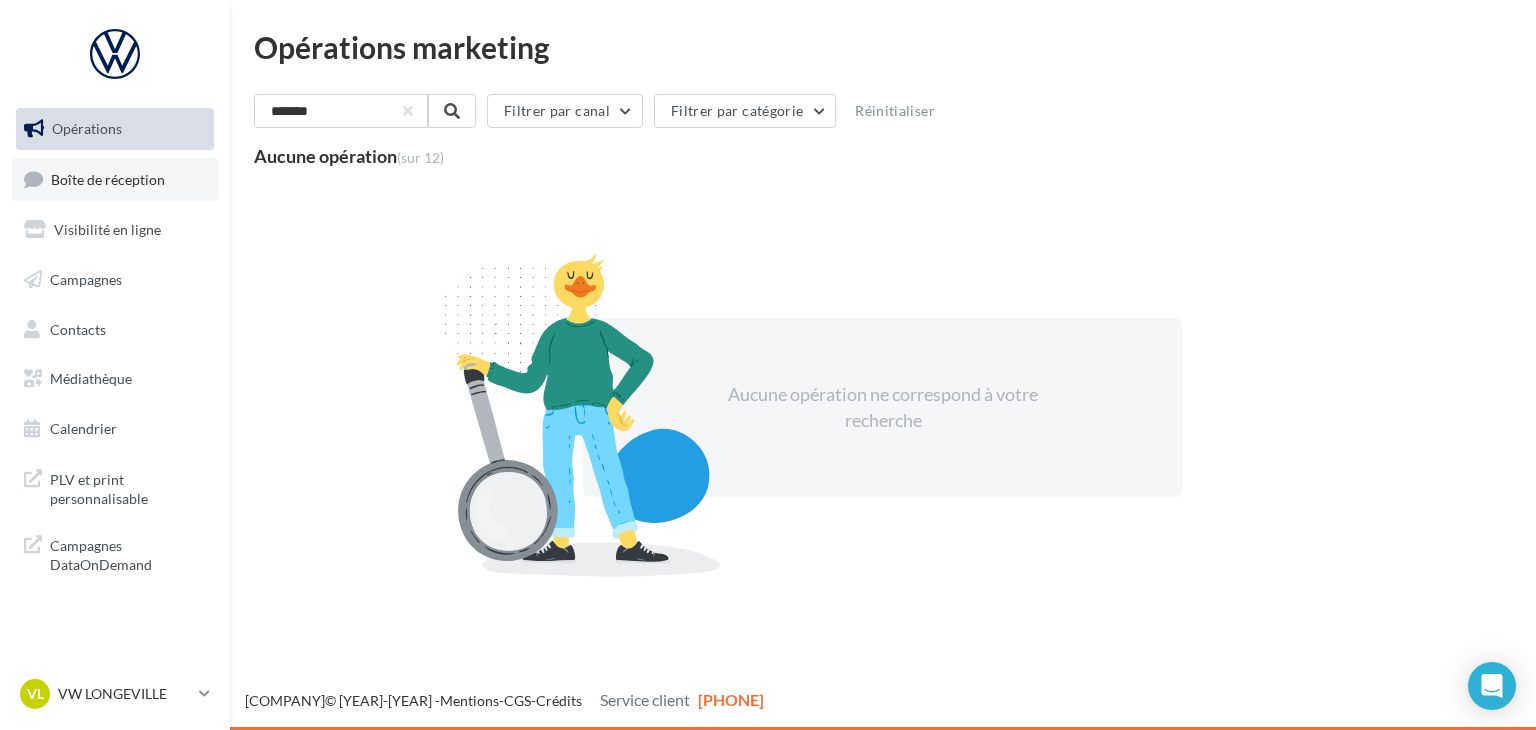 click on "Boîte de réception" at bounding box center [108, 178] 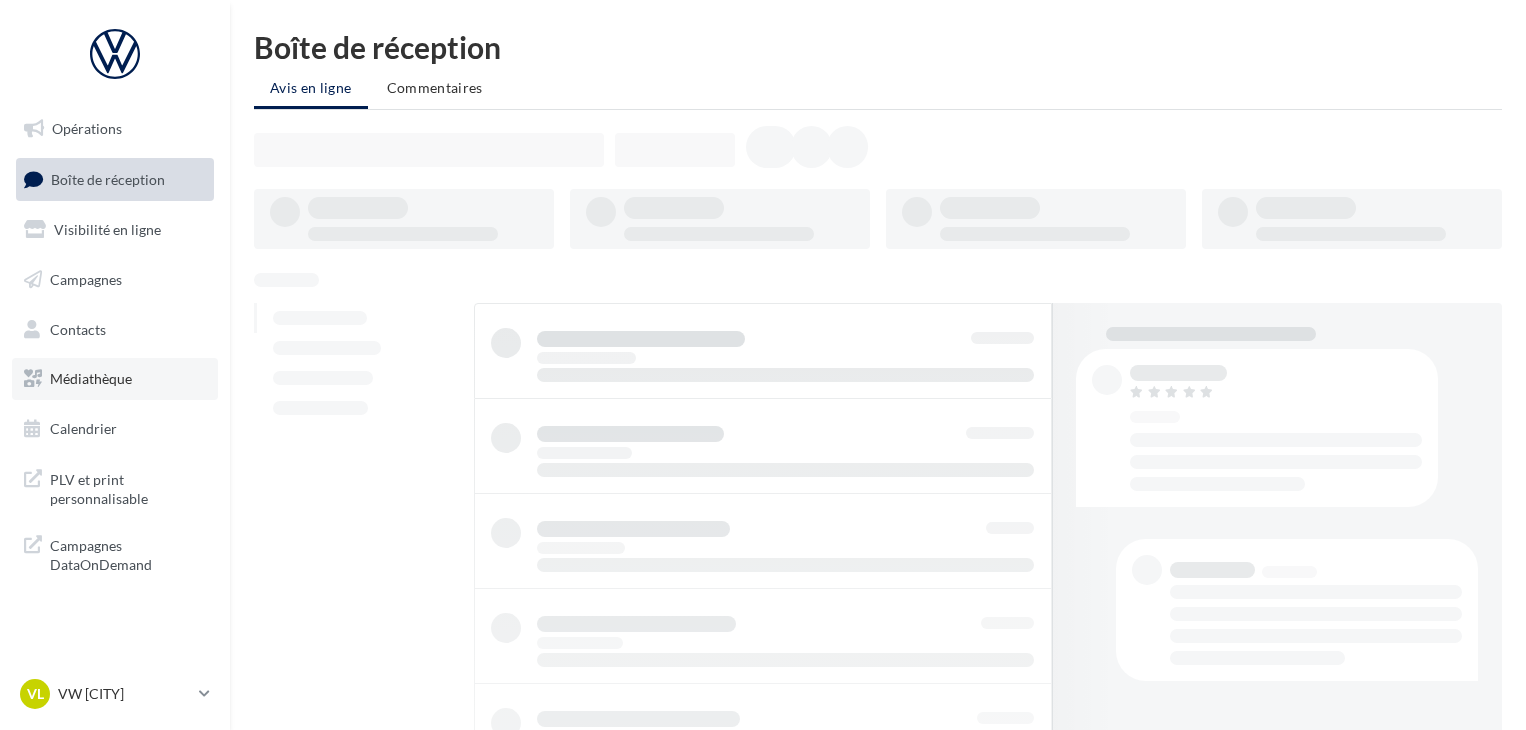 scroll, scrollTop: 0, scrollLeft: 0, axis: both 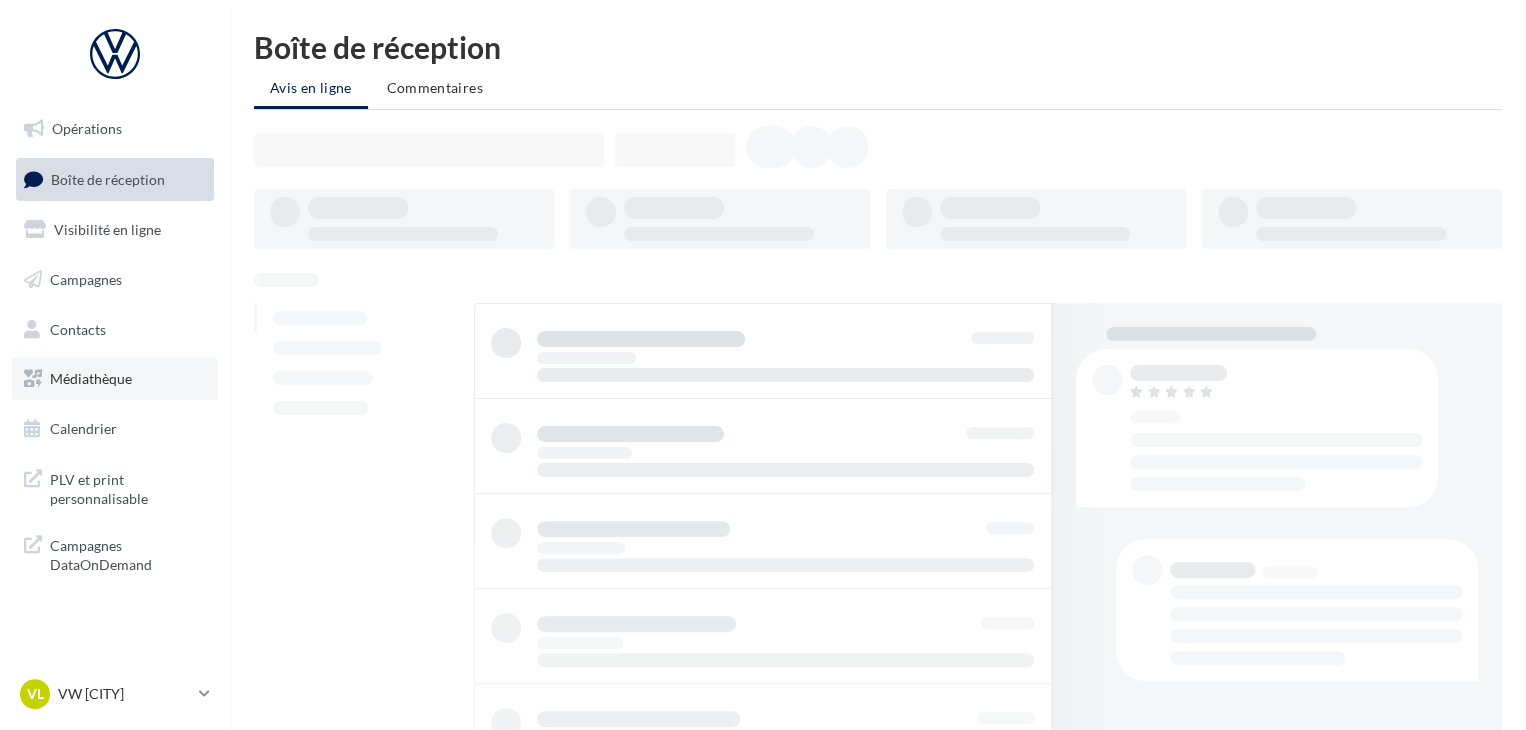 click on "Médiathèque" at bounding box center [91, 378] 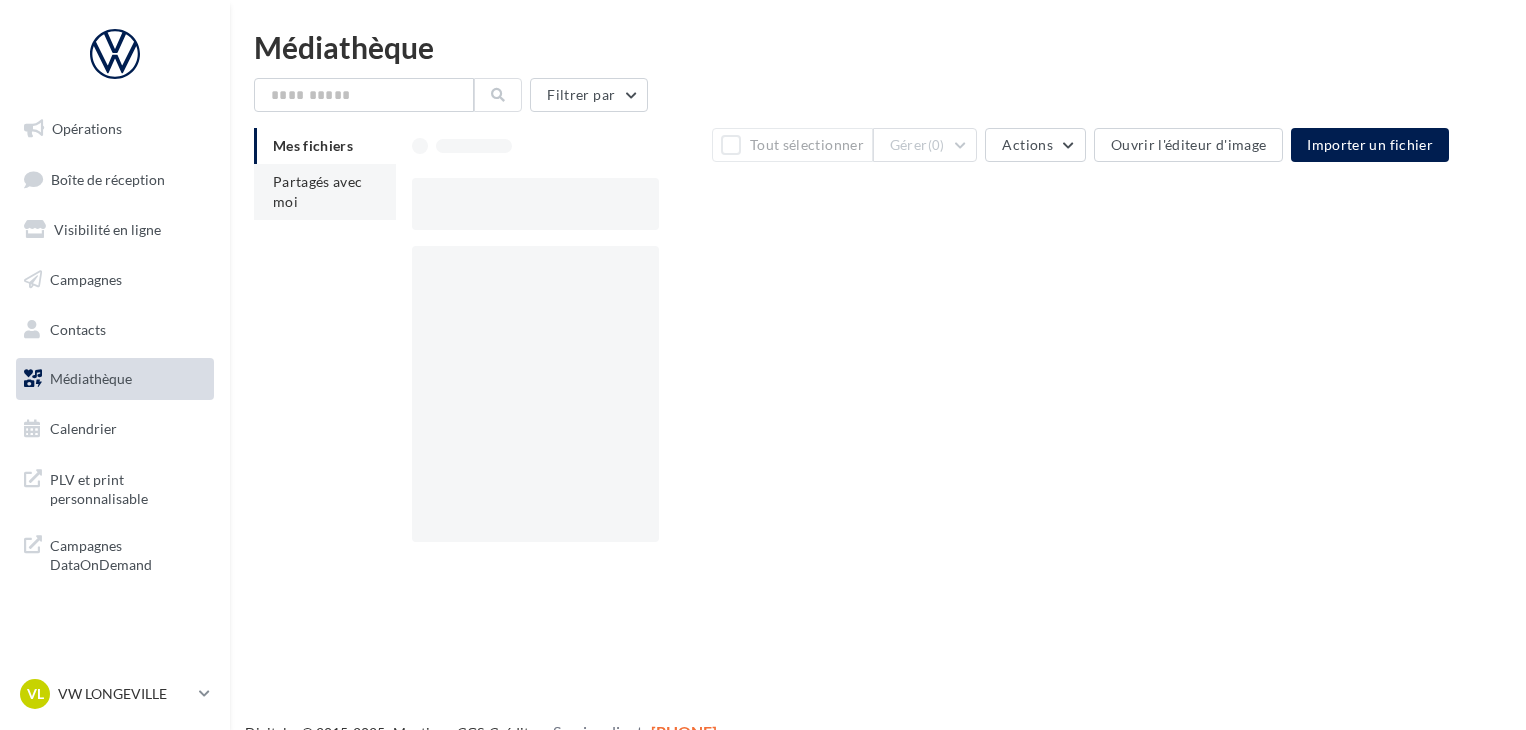 scroll, scrollTop: 0, scrollLeft: 0, axis: both 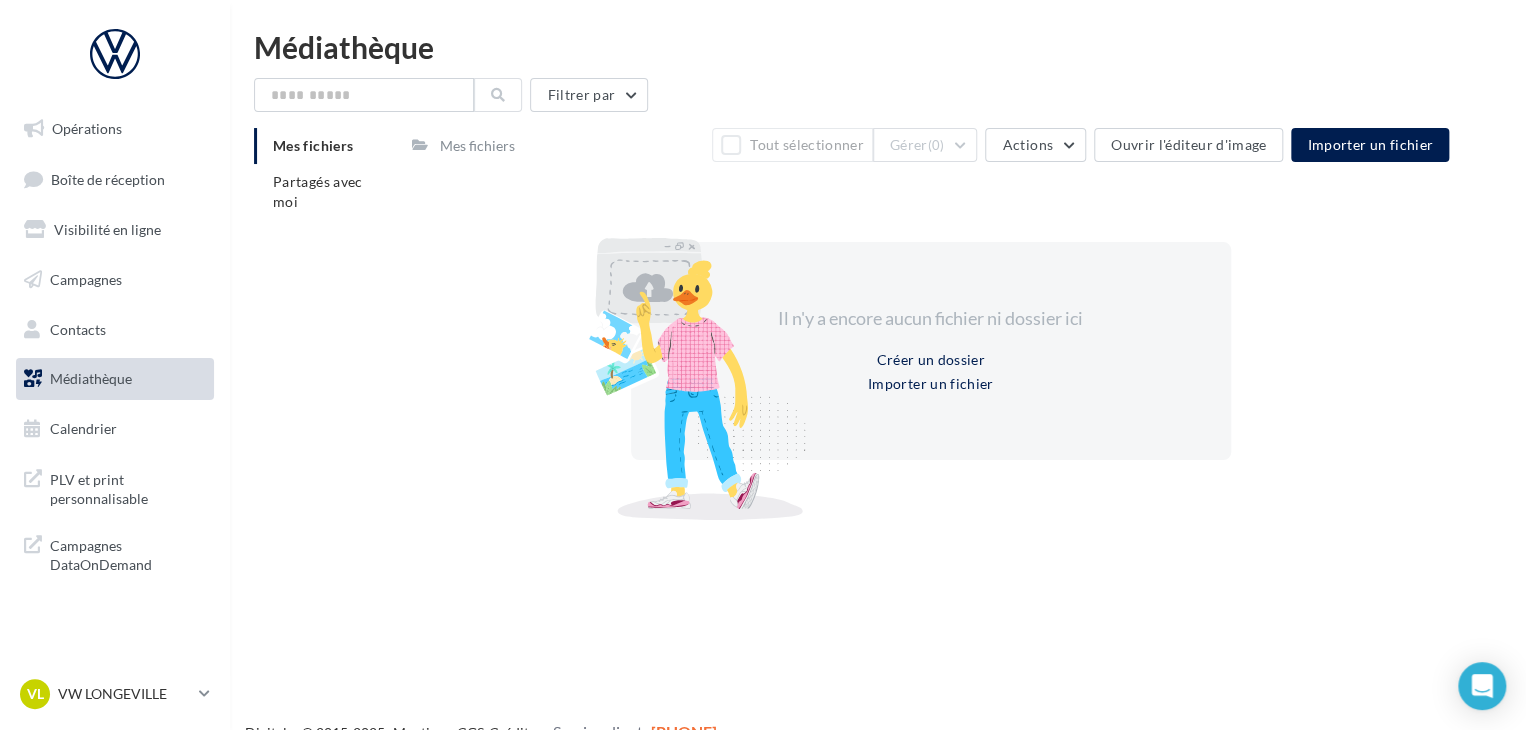 click on "Filtrer par
Mes fichiers
Partagés avec moi
Mes fichiers
Tout sélectionner
Gérer   (0)              Actions               Ouvrir l'éditeur d'image       Importer un fichier     Ajouter un dossier     Ajouter un fichier     Il n'y a encore aucun fichier ni dossier ici      Créer un dossier    Importer un fichier" at bounding box center [878, 301] 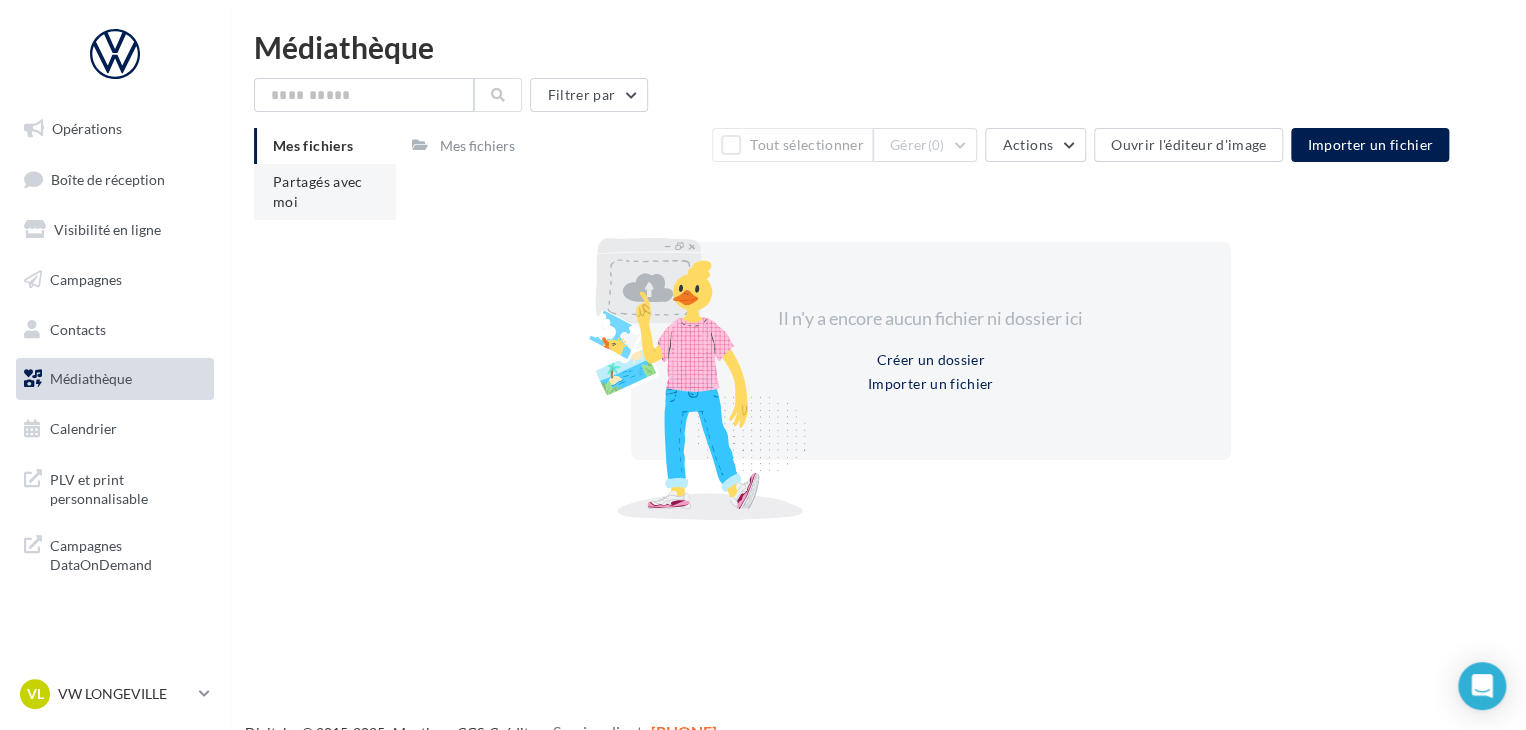 click on "Partagés avec moi" at bounding box center [318, 191] 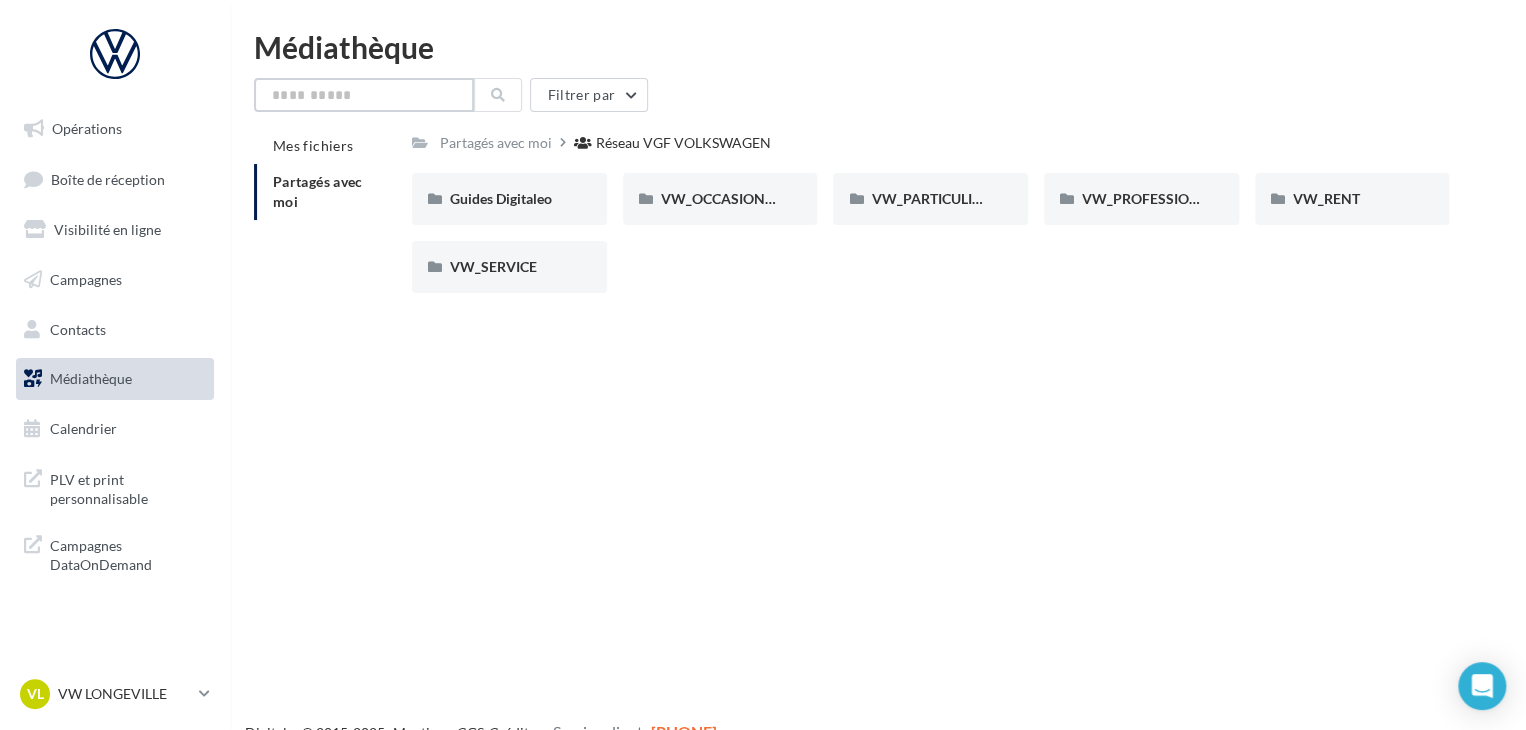 click at bounding box center [364, 95] 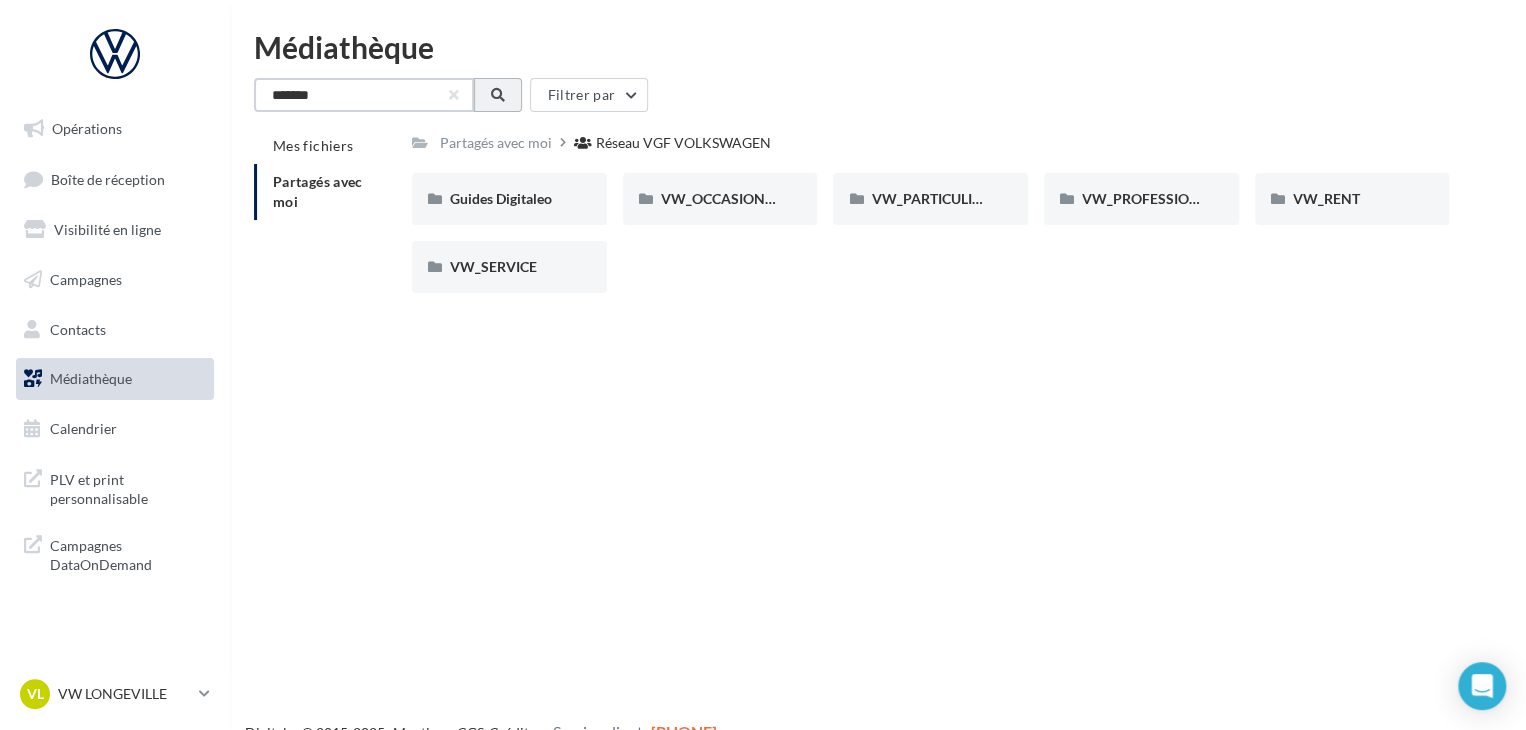 type on "*******" 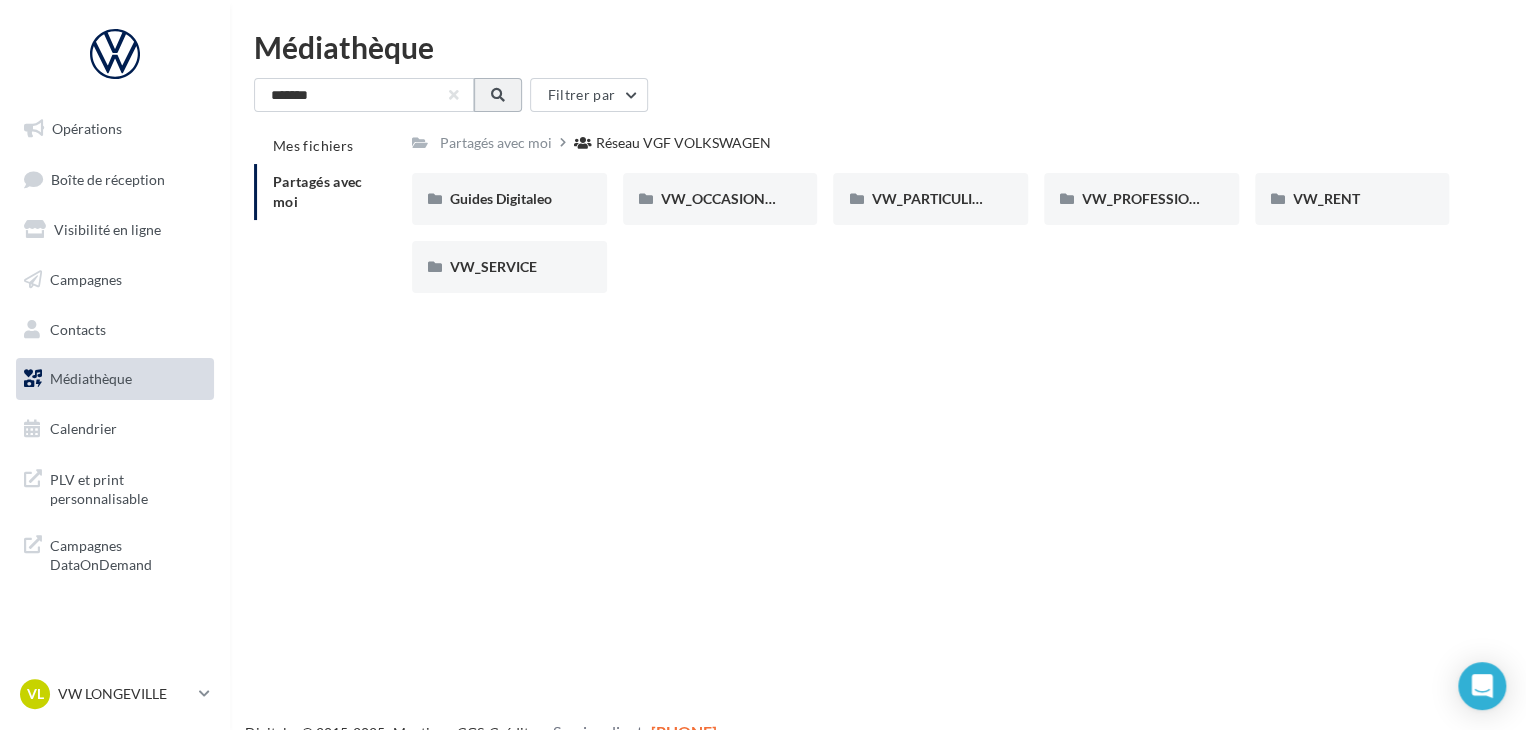 click at bounding box center (498, 95) 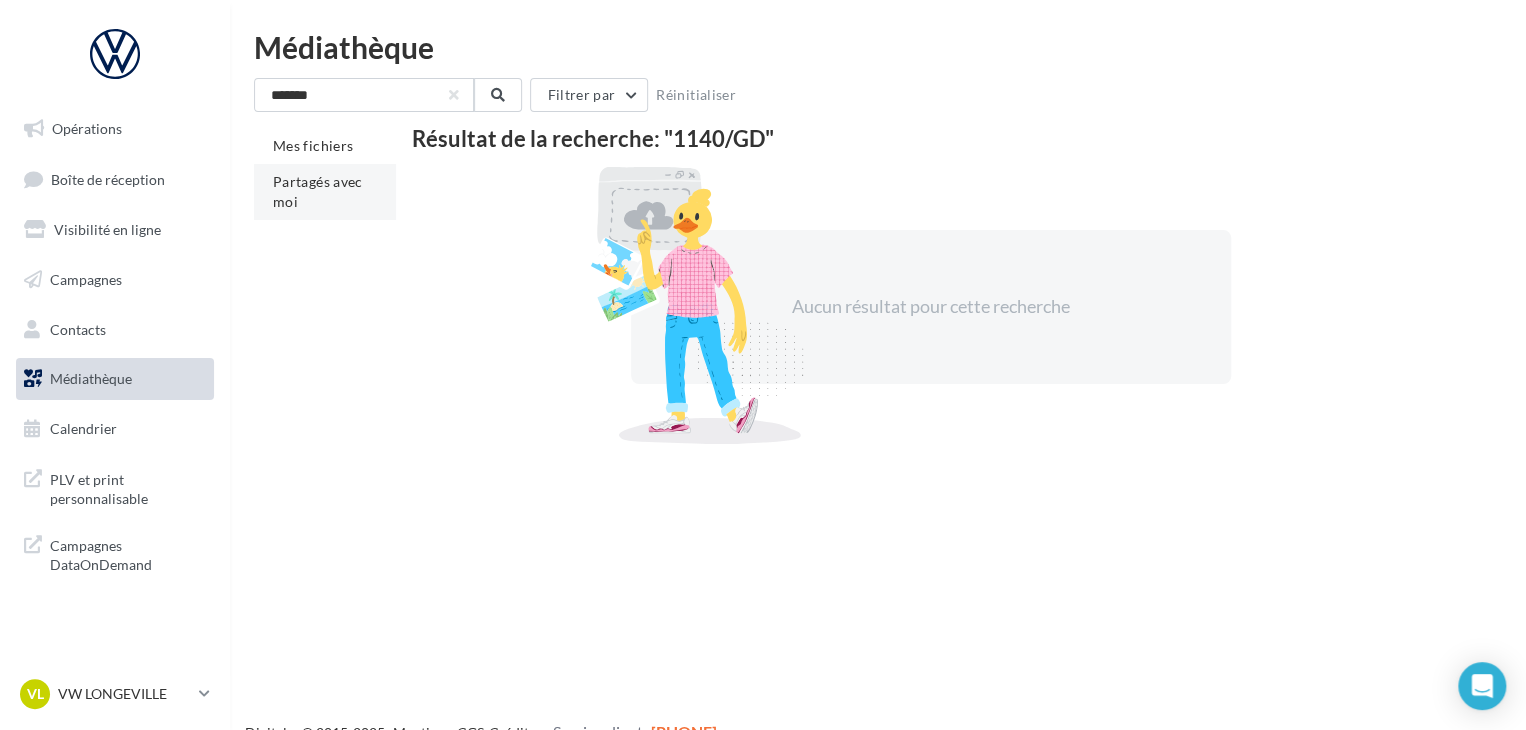 click on "Partagés avec moi" at bounding box center [313, 145] 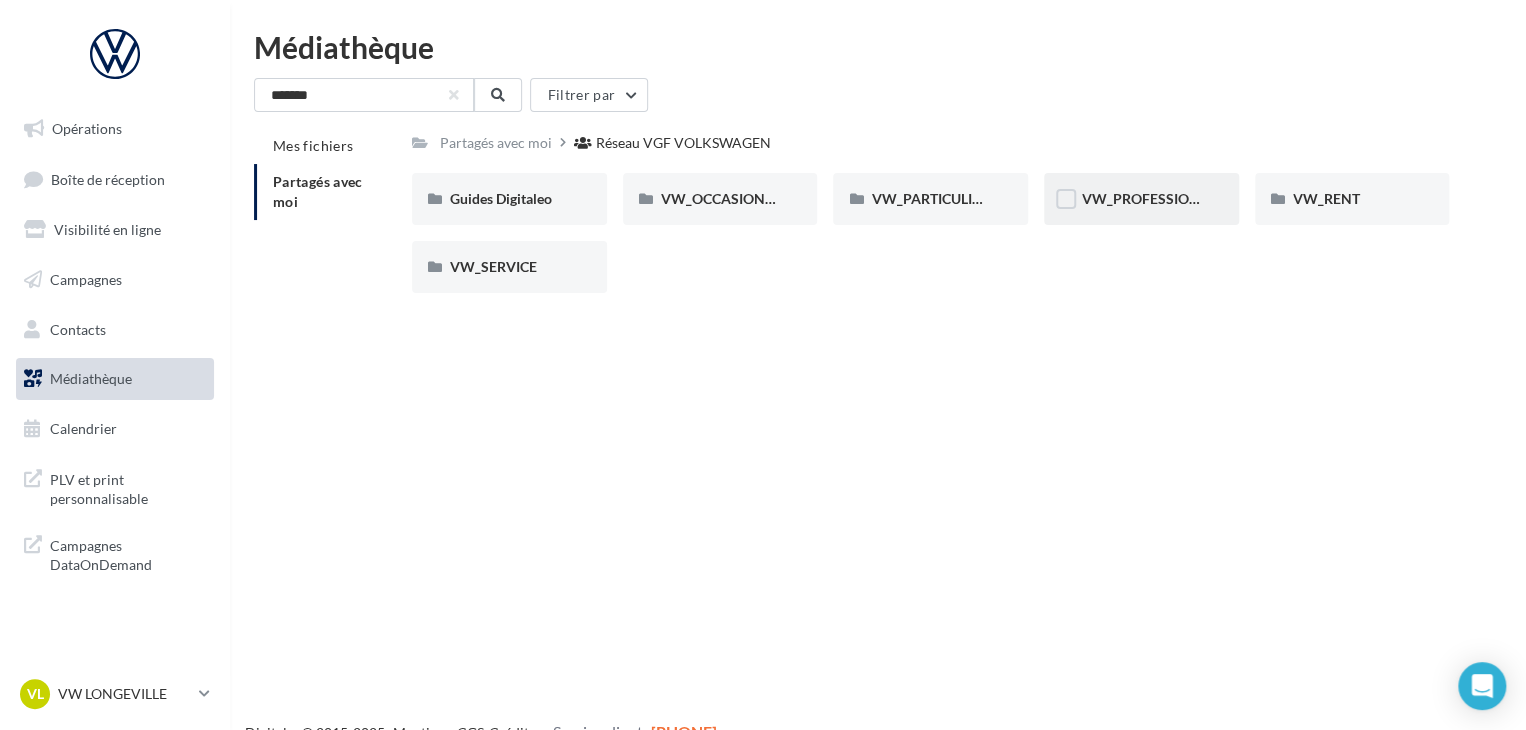 click on "VW_PROFESSIONNELS" at bounding box center [509, 199] 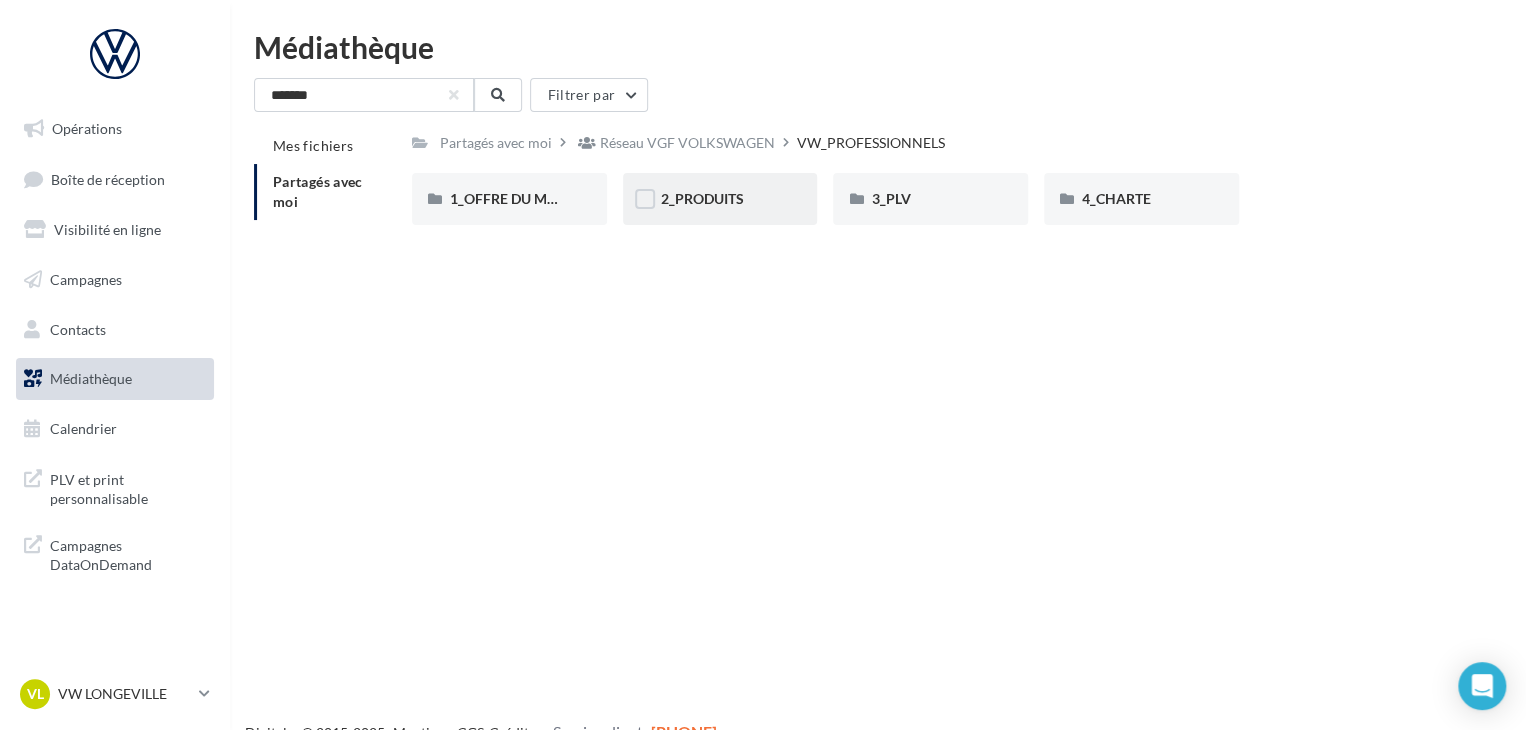 click on "2_PRODUITS" at bounding box center [509, 199] 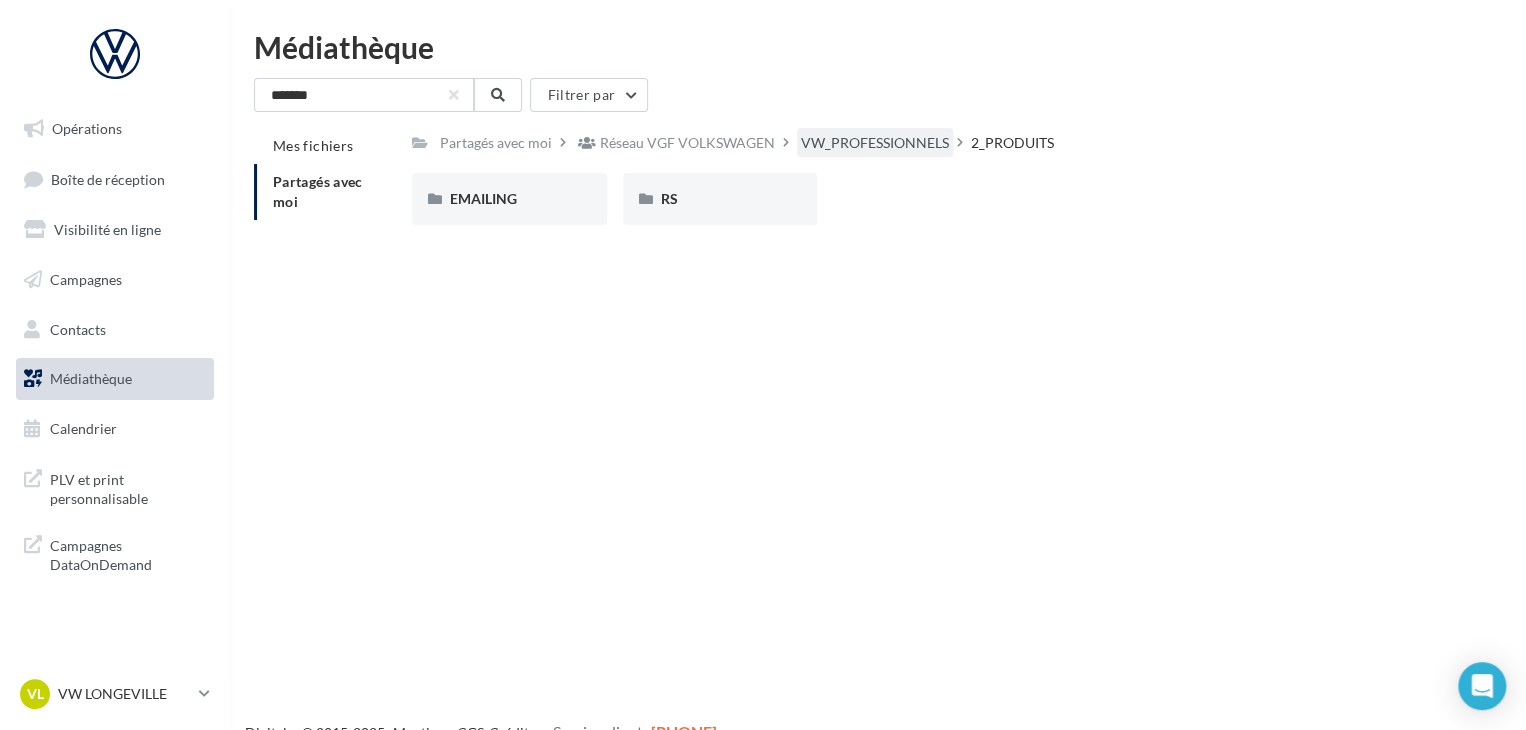 click on "VW_PROFESSIONNELS" at bounding box center (496, 142) 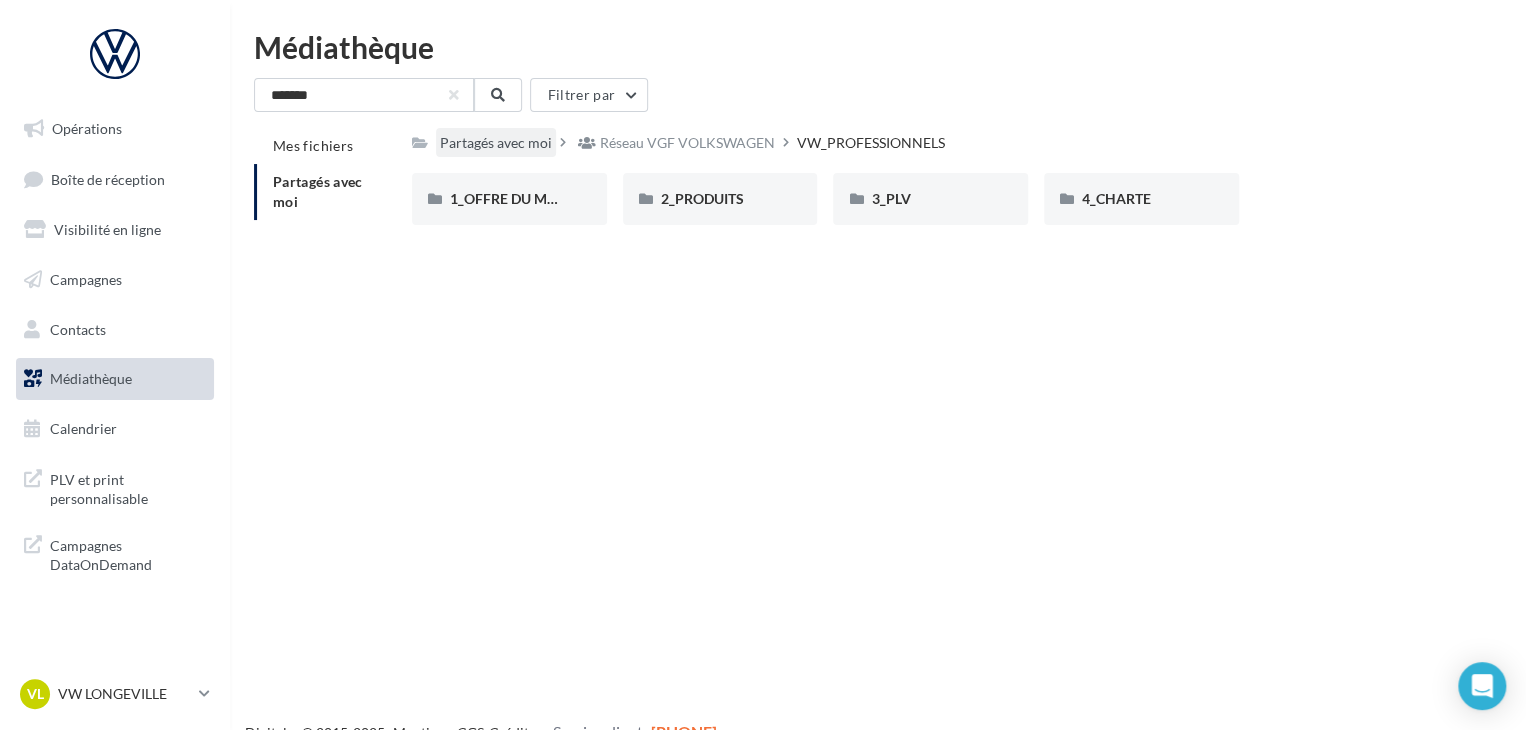 click on "Partagés avec moi" at bounding box center [496, 143] 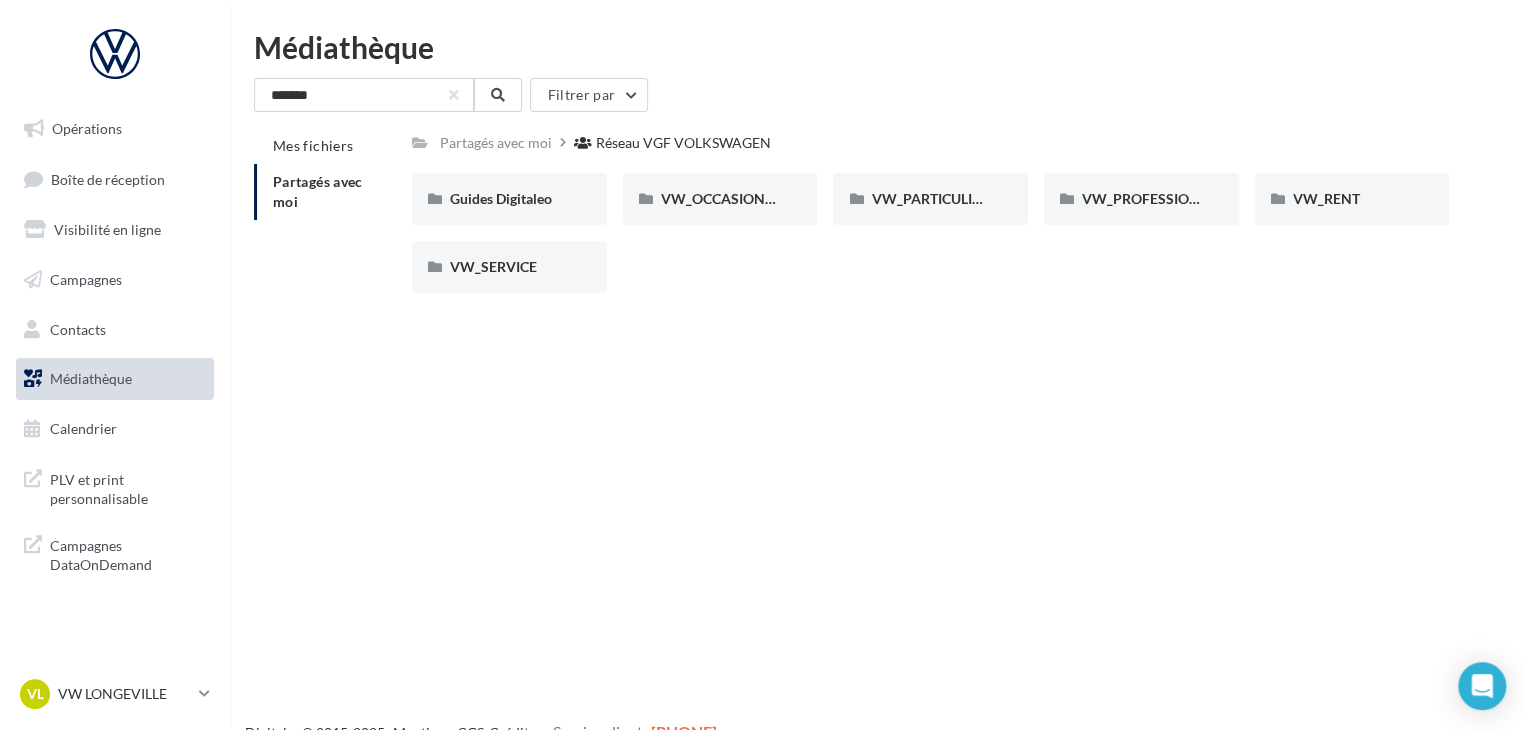 click on "Guides Digitaleo            Guides Digitaleo
VW_OCCASIONS_GARANTIES            VW_OCCASIONS_GARANTIES
VW_PARTICULIERS            VW_PARTICULIERS
VW_PROFESSIONNELS            VW_PROFESSIONNELS
VW_RENT            VW_RENT
VW_SERVICE            VW_SERVICE" at bounding box center [938, 241] 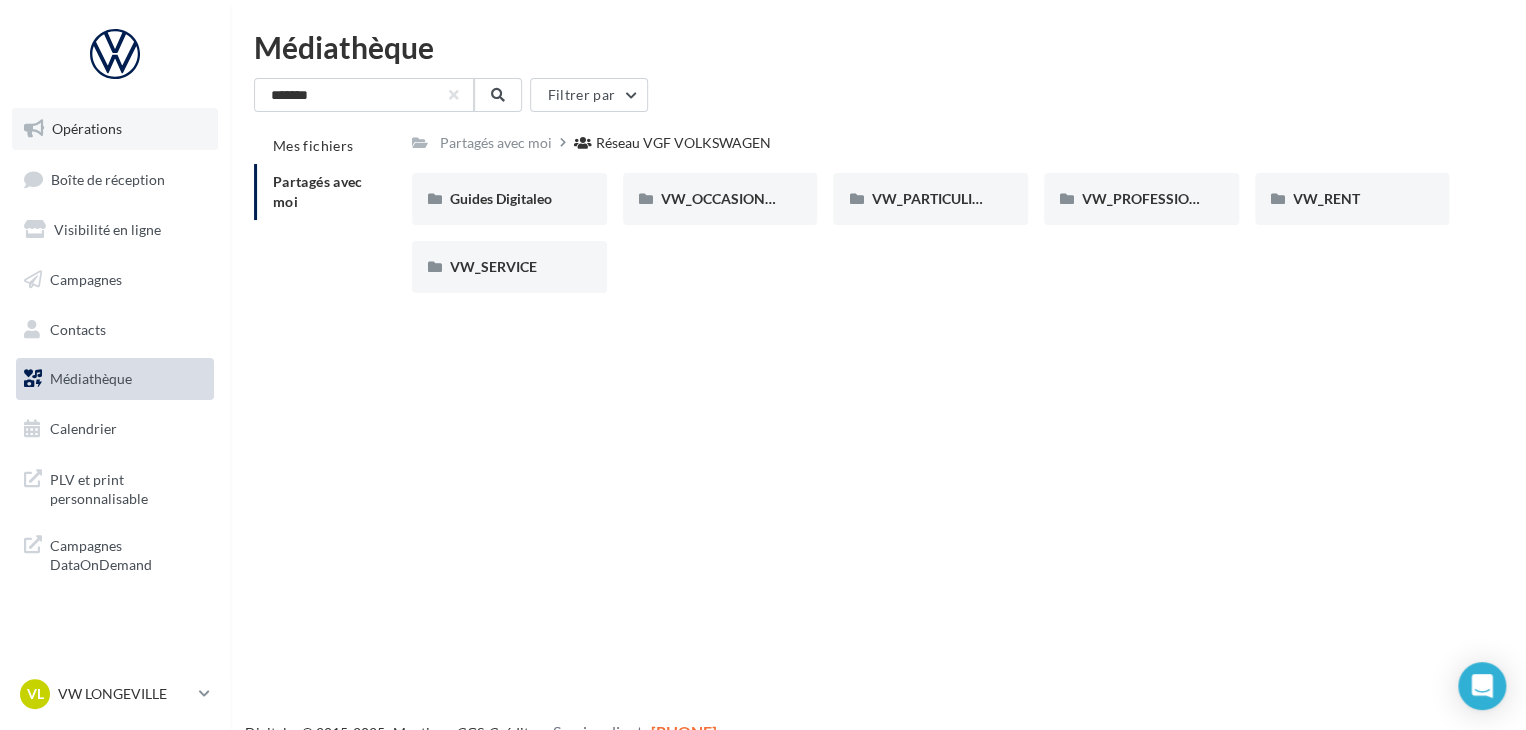 click on "Opérations" at bounding box center (87, 128) 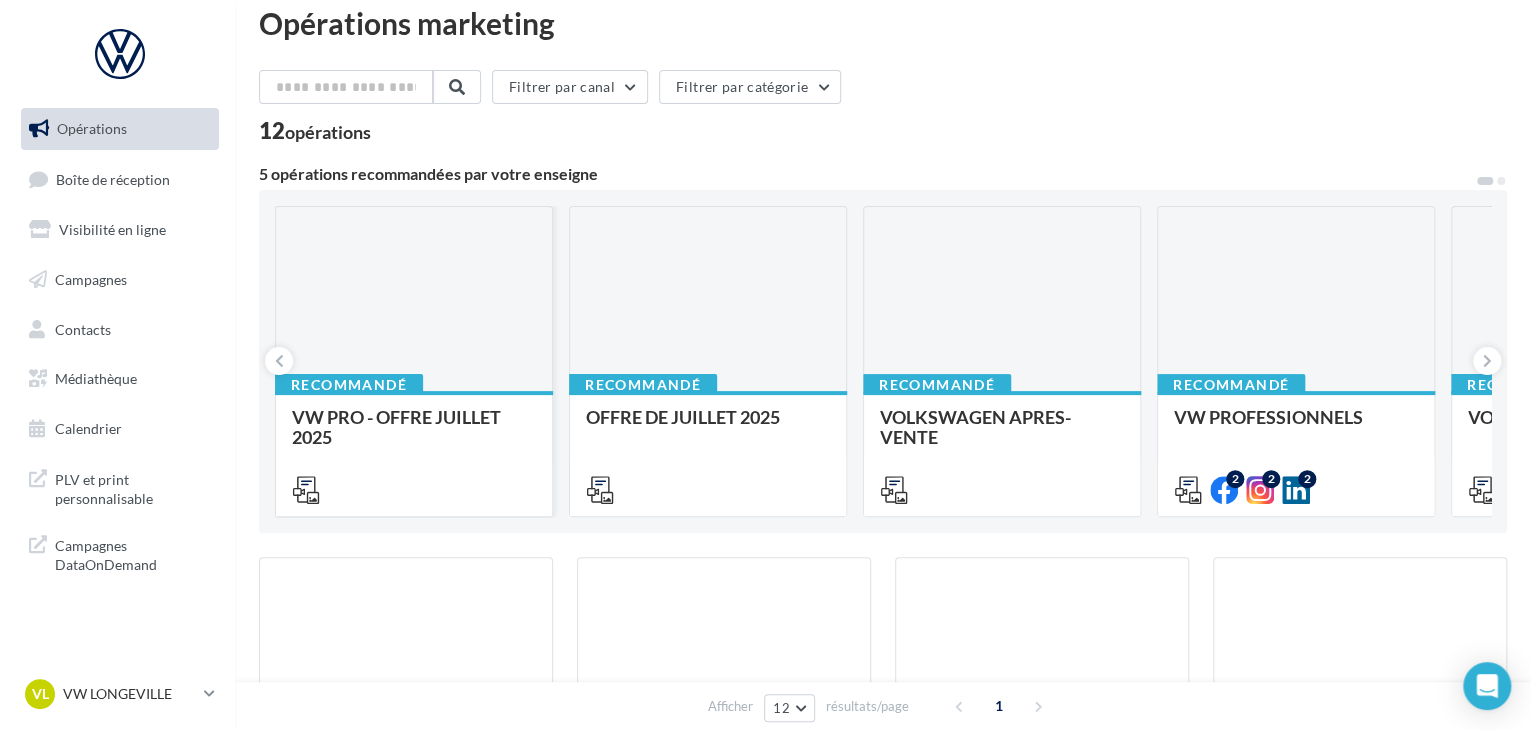 scroll, scrollTop: 0, scrollLeft: 0, axis: both 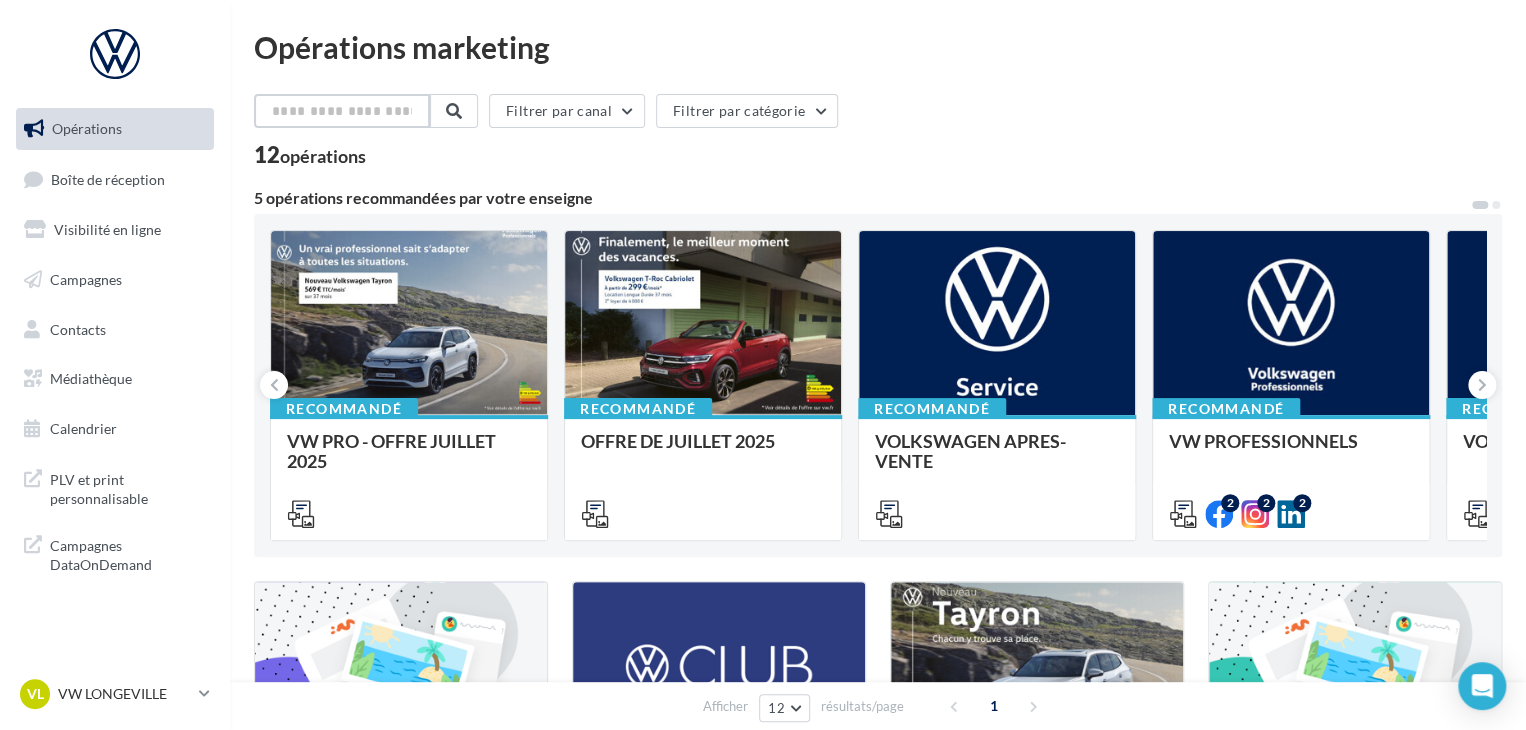 click at bounding box center [342, 111] 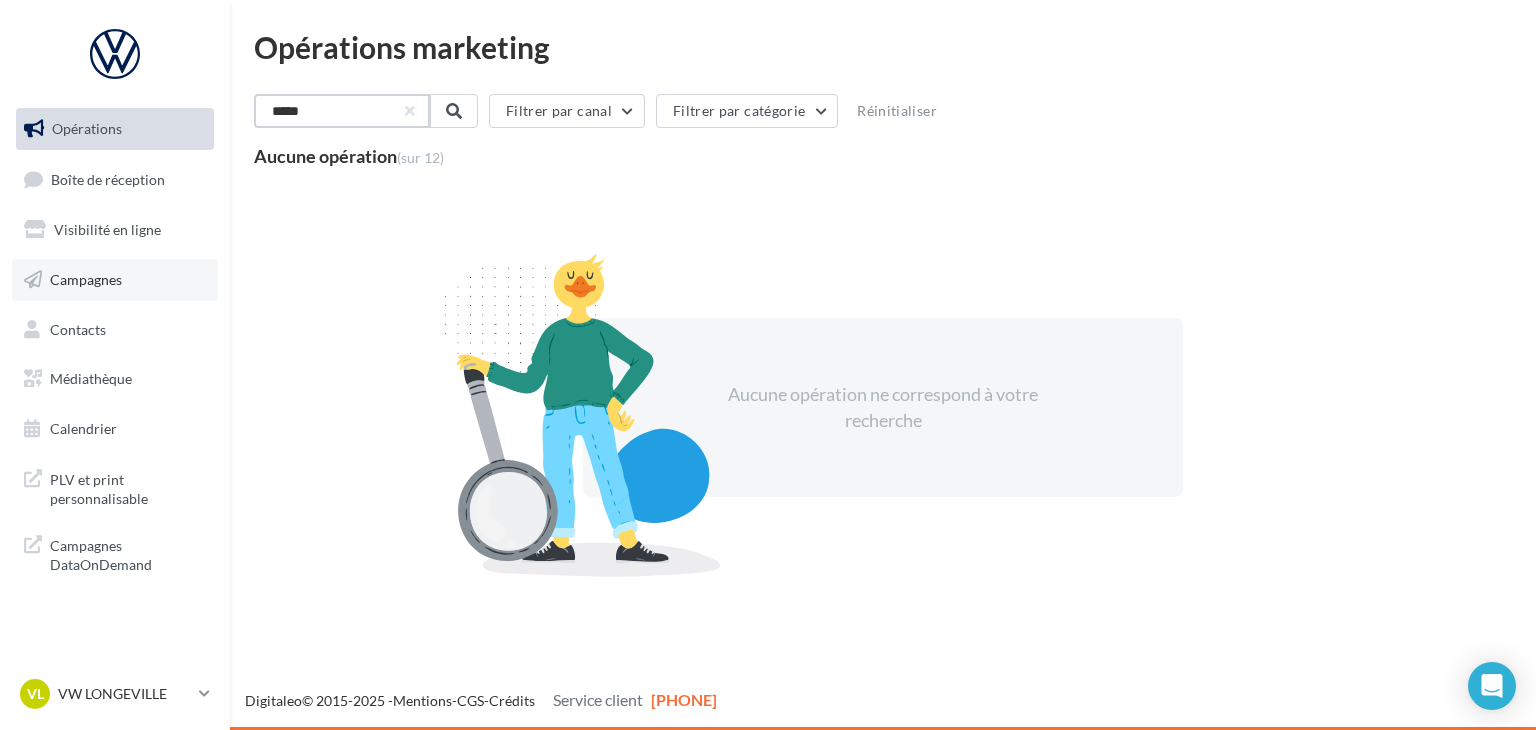 type on "*****" 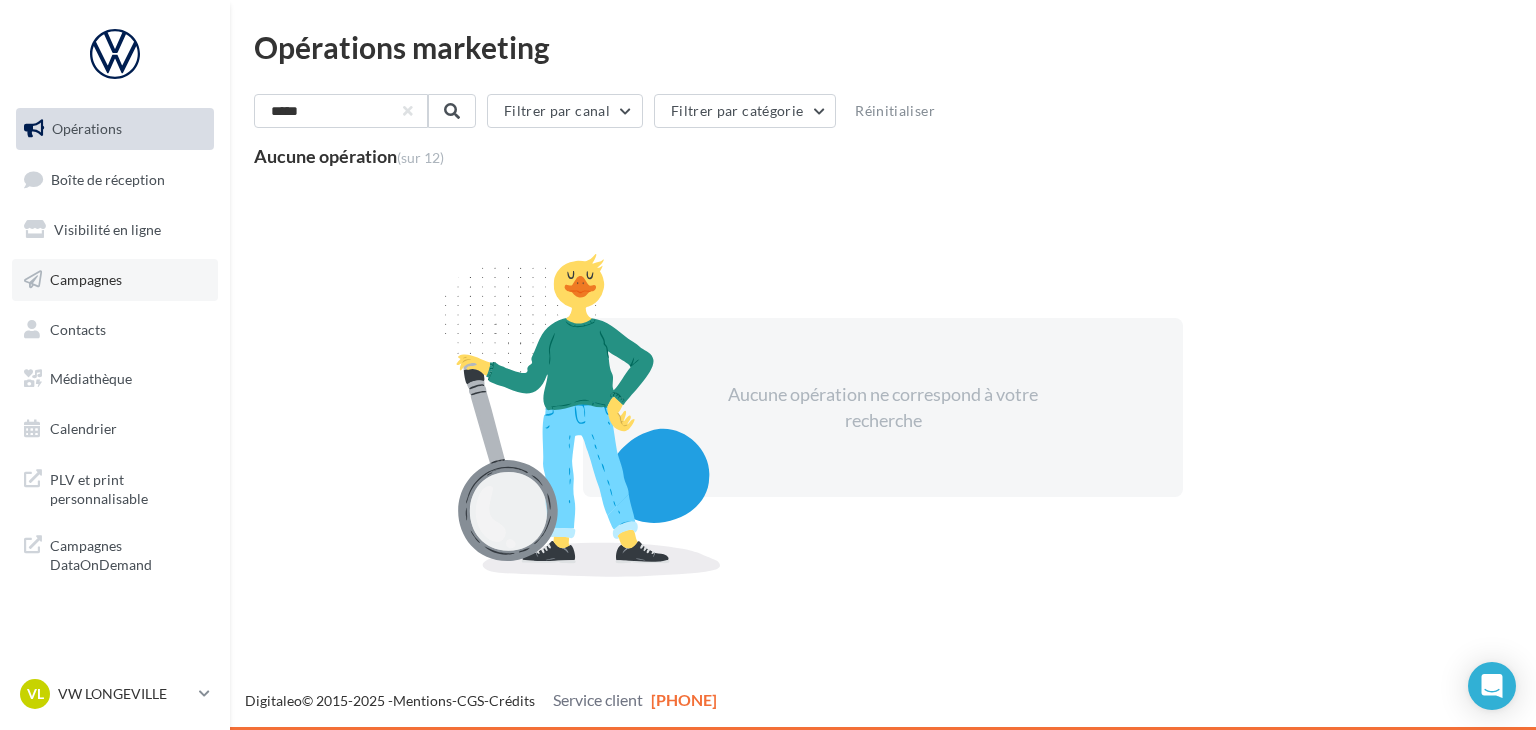 click on "Campagnes" at bounding box center (86, 279) 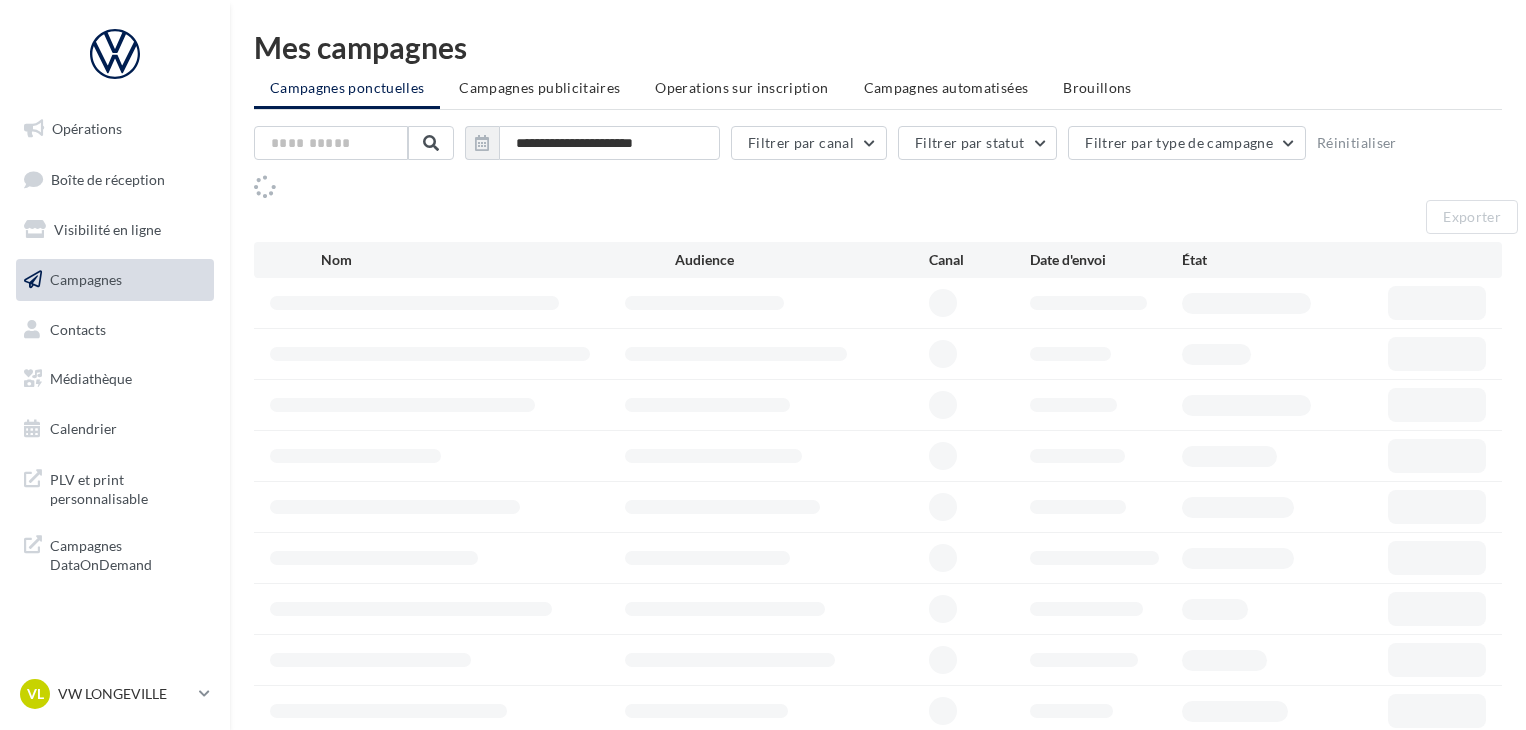 scroll, scrollTop: 0, scrollLeft: 0, axis: both 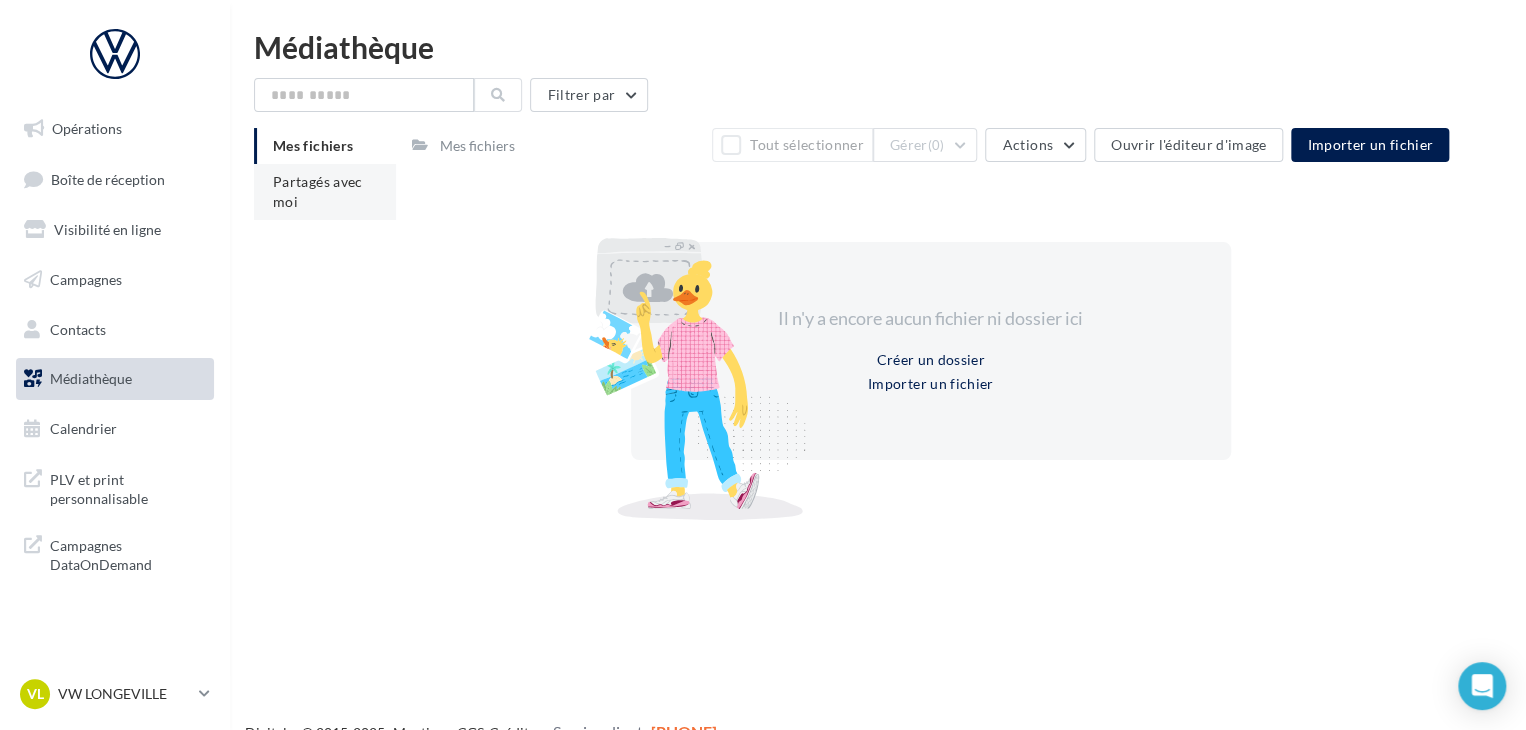 click on "Partagés avec moi" at bounding box center (318, 191) 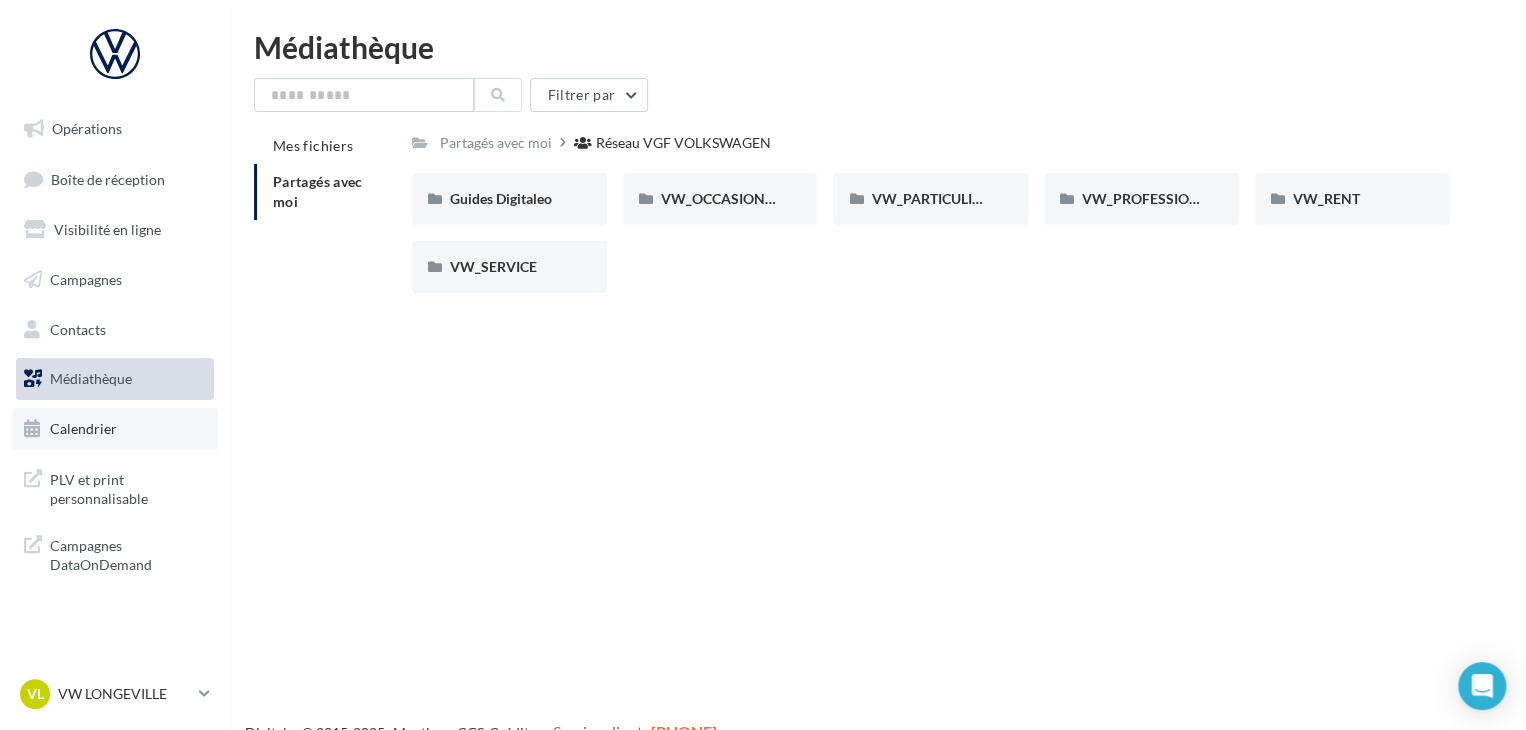 click on "Calendrier" at bounding box center [115, 429] 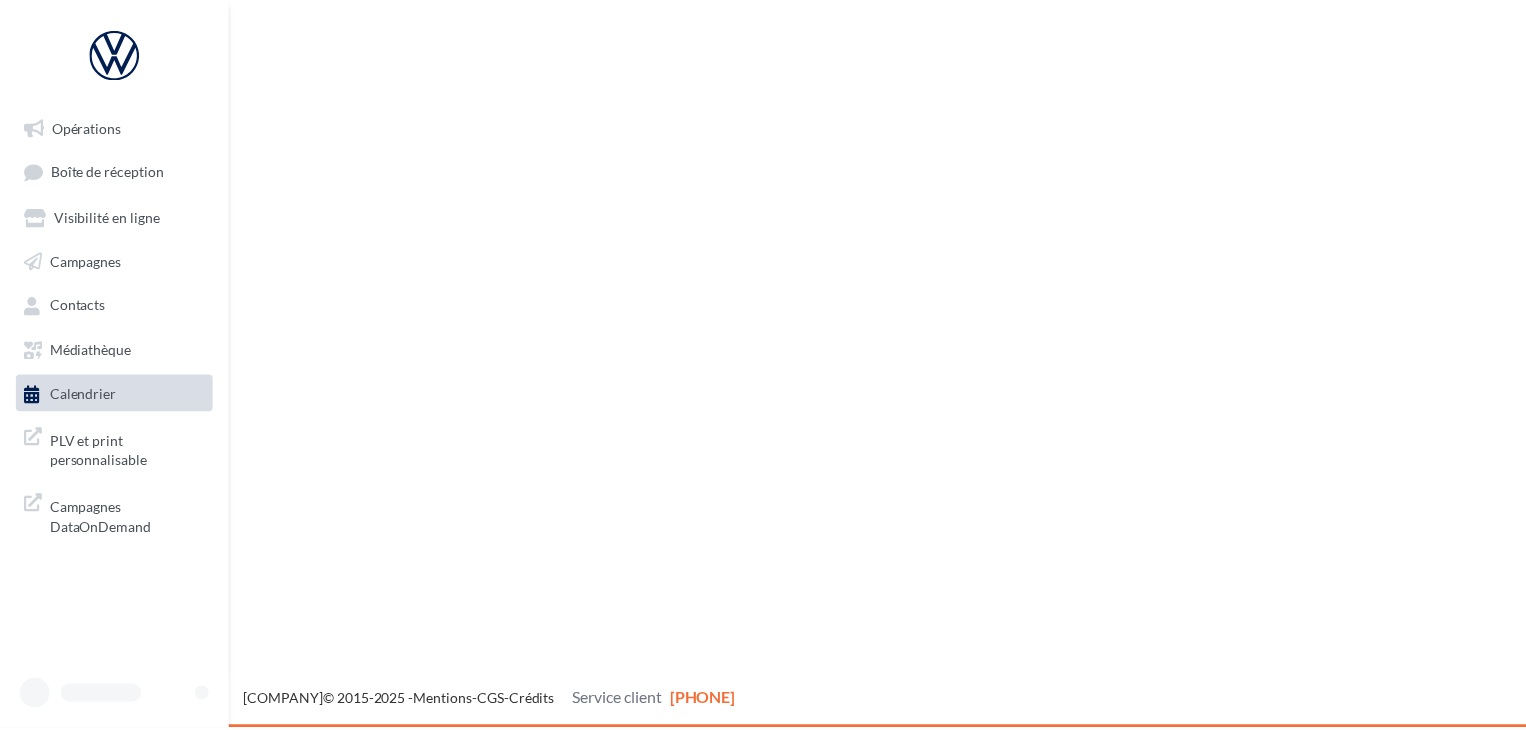 scroll, scrollTop: 0, scrollLeft: 0, axis: both 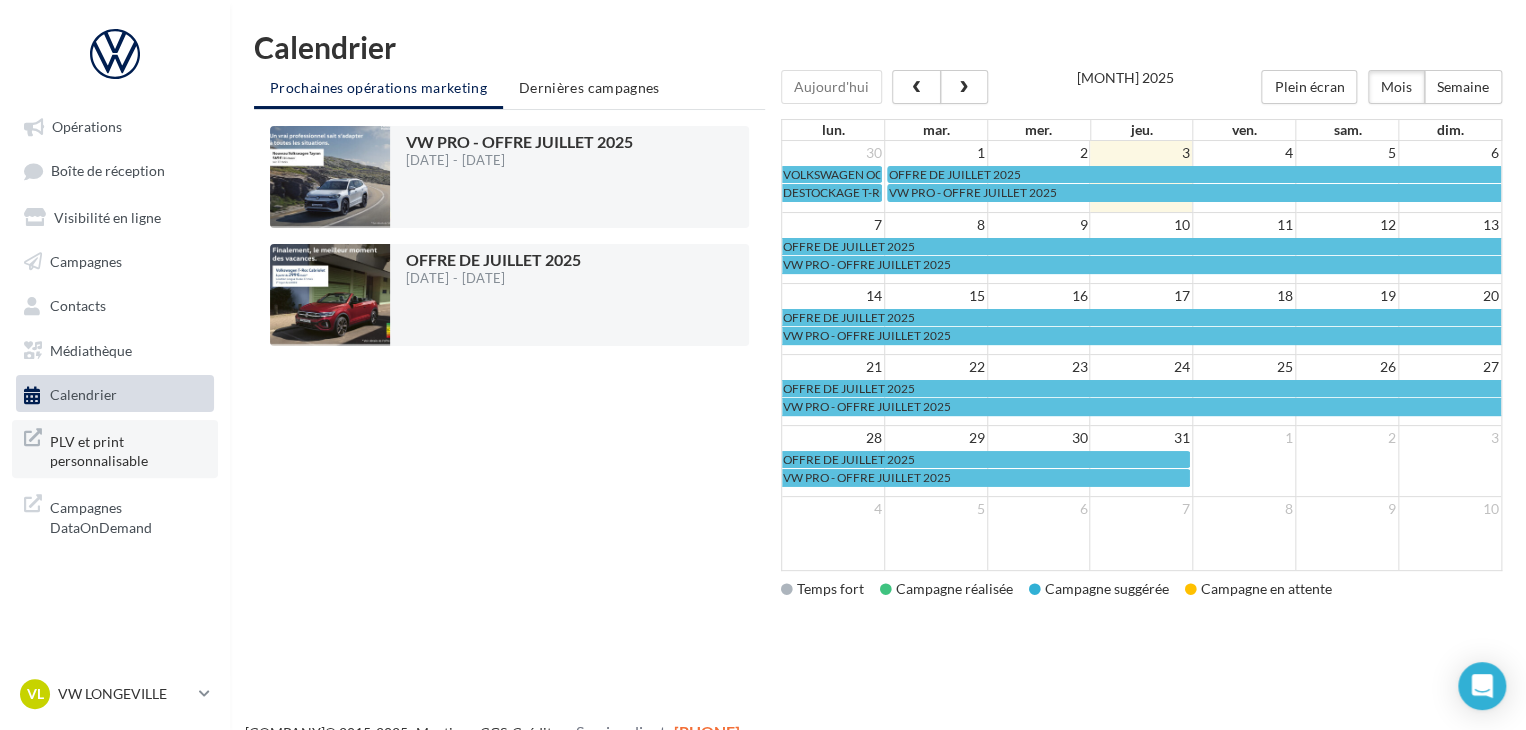 click on "PLV et print personnalisable" at bounding box center [128, 449] 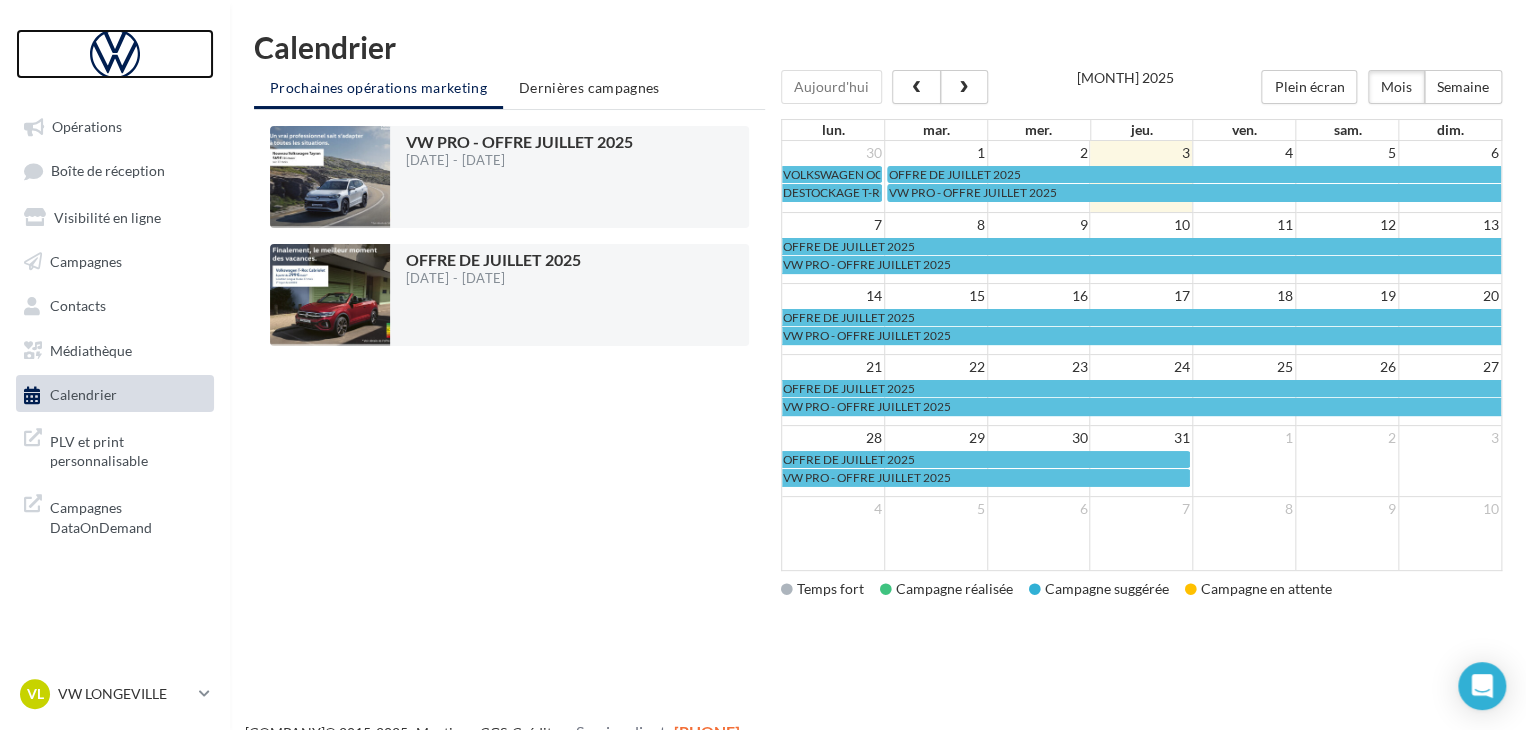 click at bounding box center (115, 54) 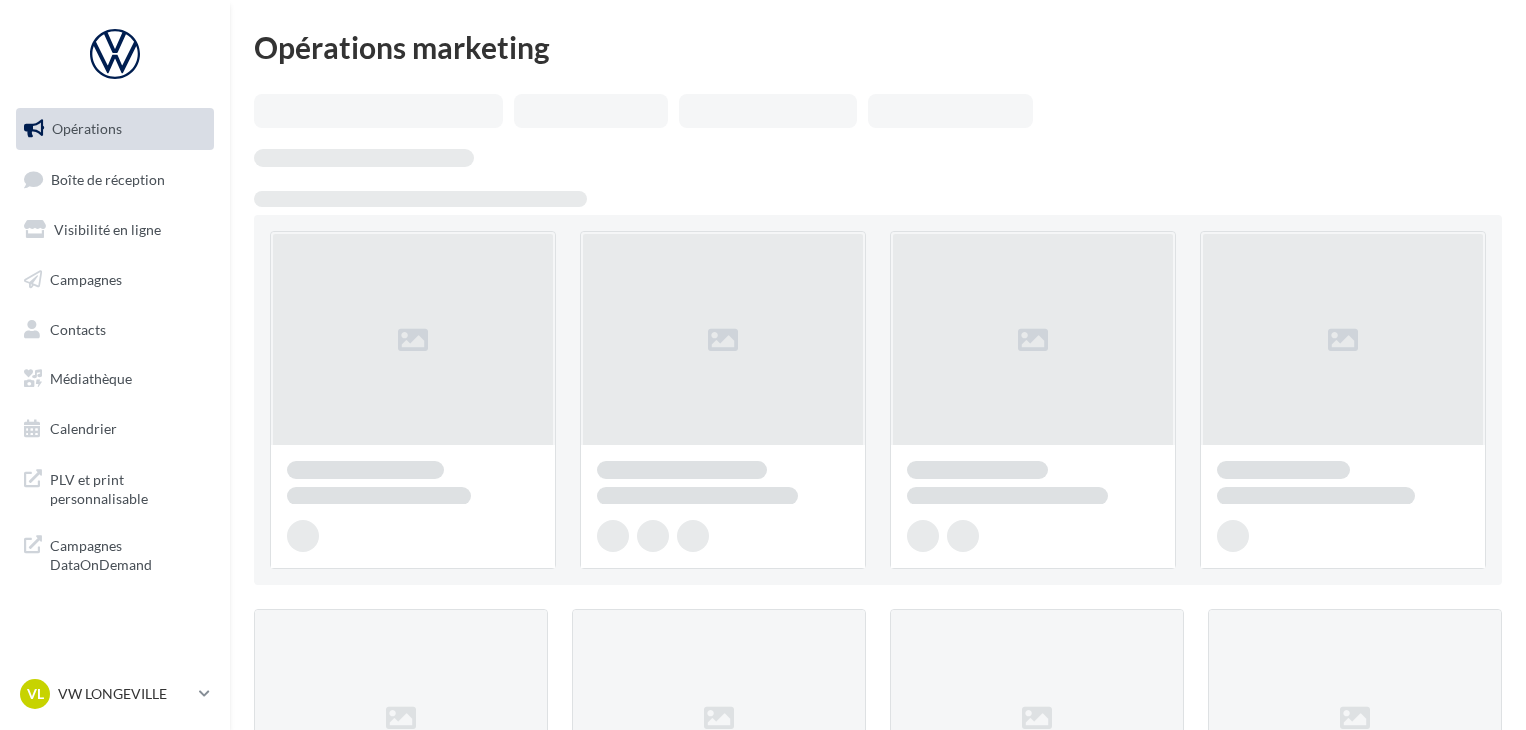 scroll, scrollTop: 0, scrollLeft: 0, axis: both 